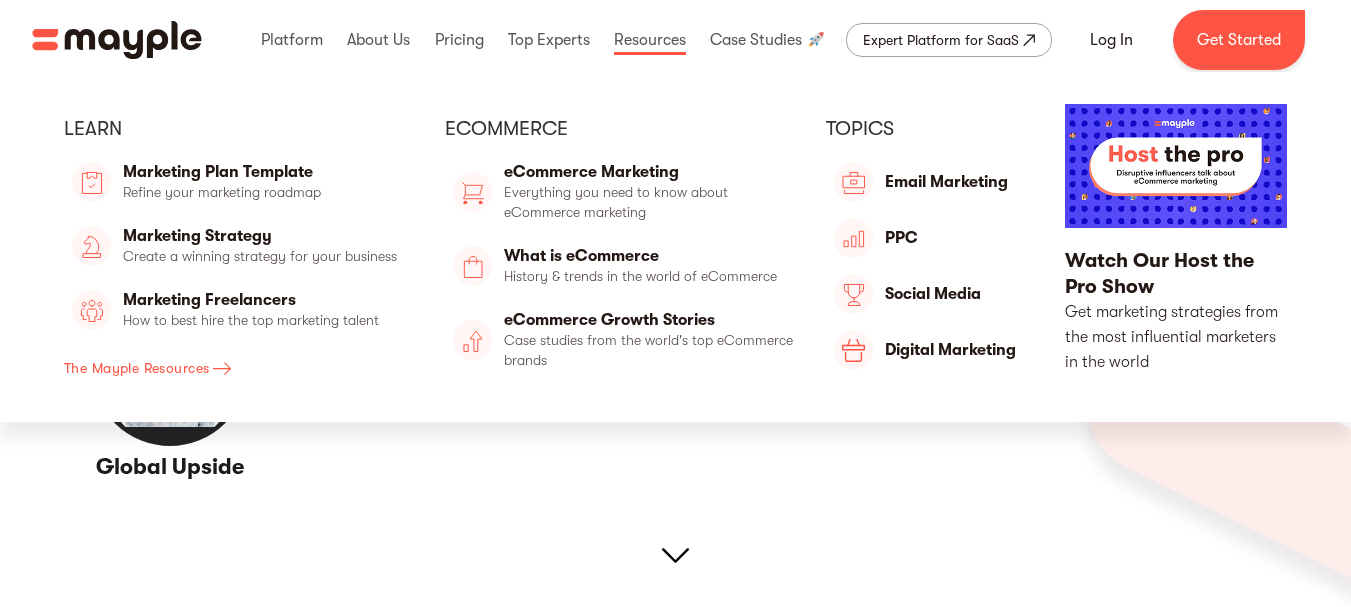 scroll, scrollTop: 0, scrollLeft: 0, axis: both 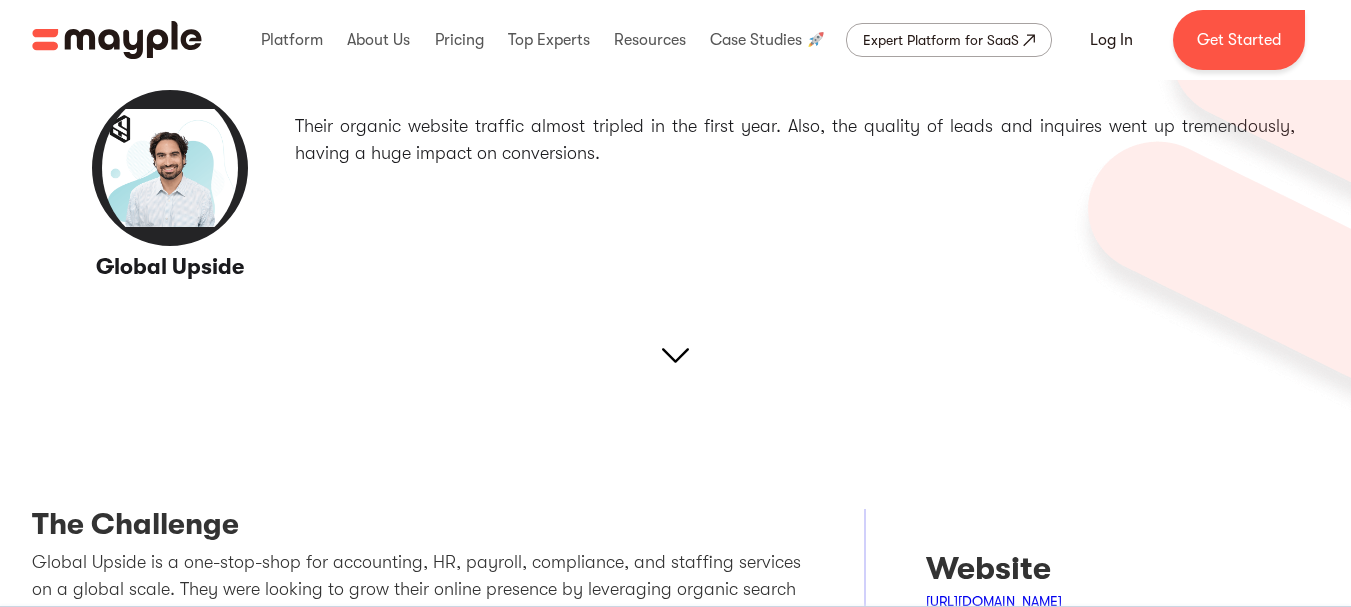 click on "Global Upside Back to all case studies Their organic website traffic almost tripled in the first year. Also, the quality of leads and inquires went up tremendously, having a huge impact on conversions." at bounding box center (675, 198) 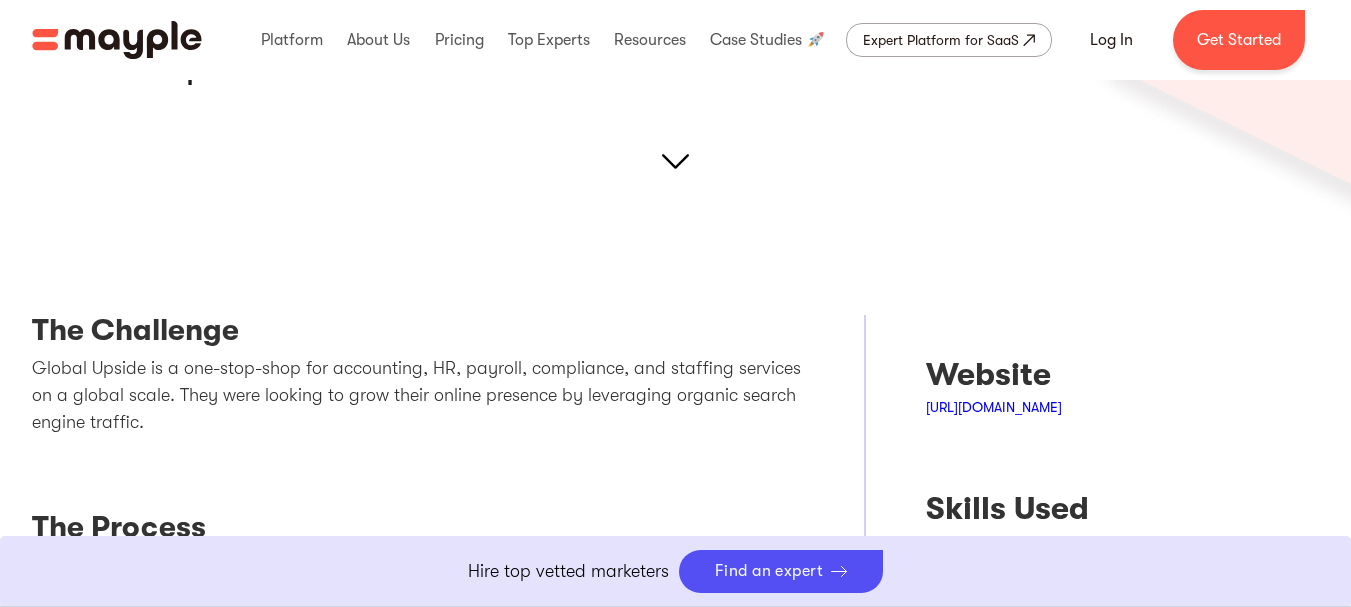 scroll, scrollTop: 200, scrollLeft: 0, axis: vertical 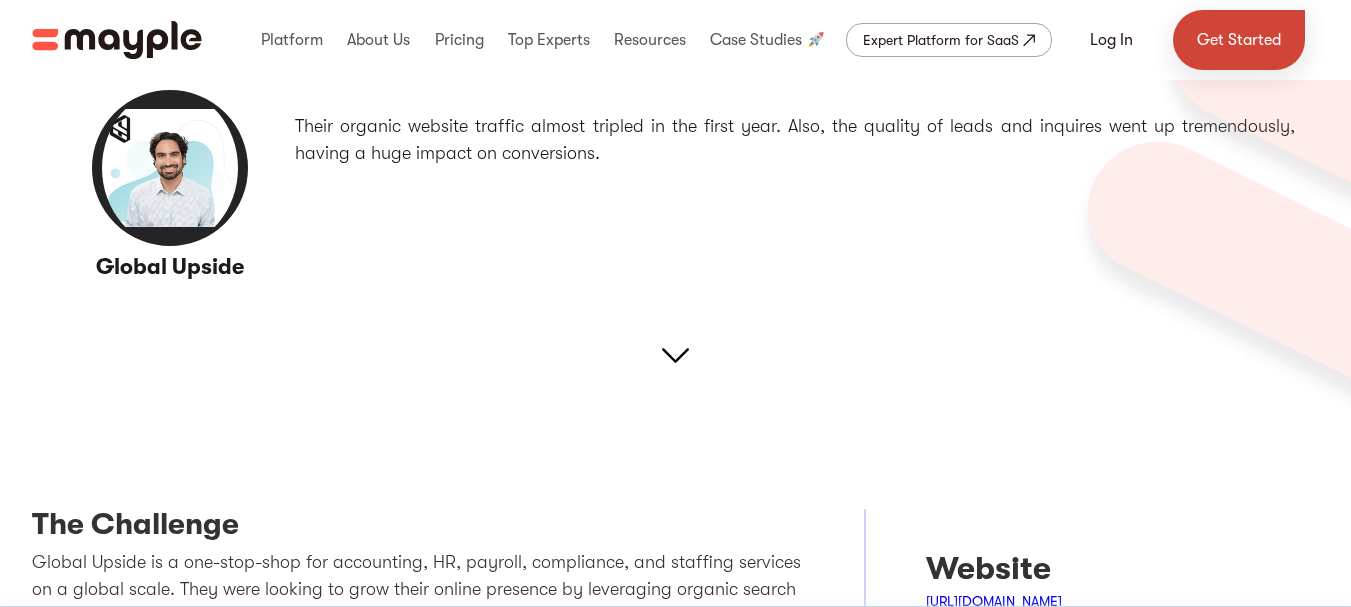 click on "Get Started" at bounding box center [1239, 40] 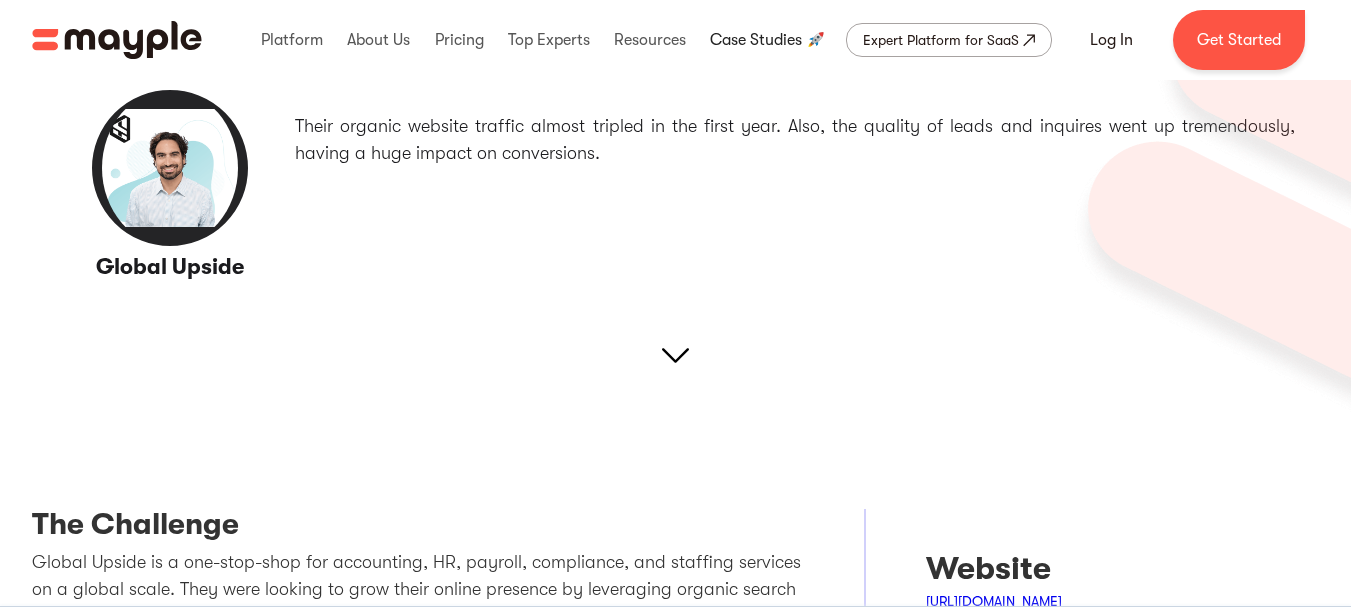 click at bounding box center (768, 40) 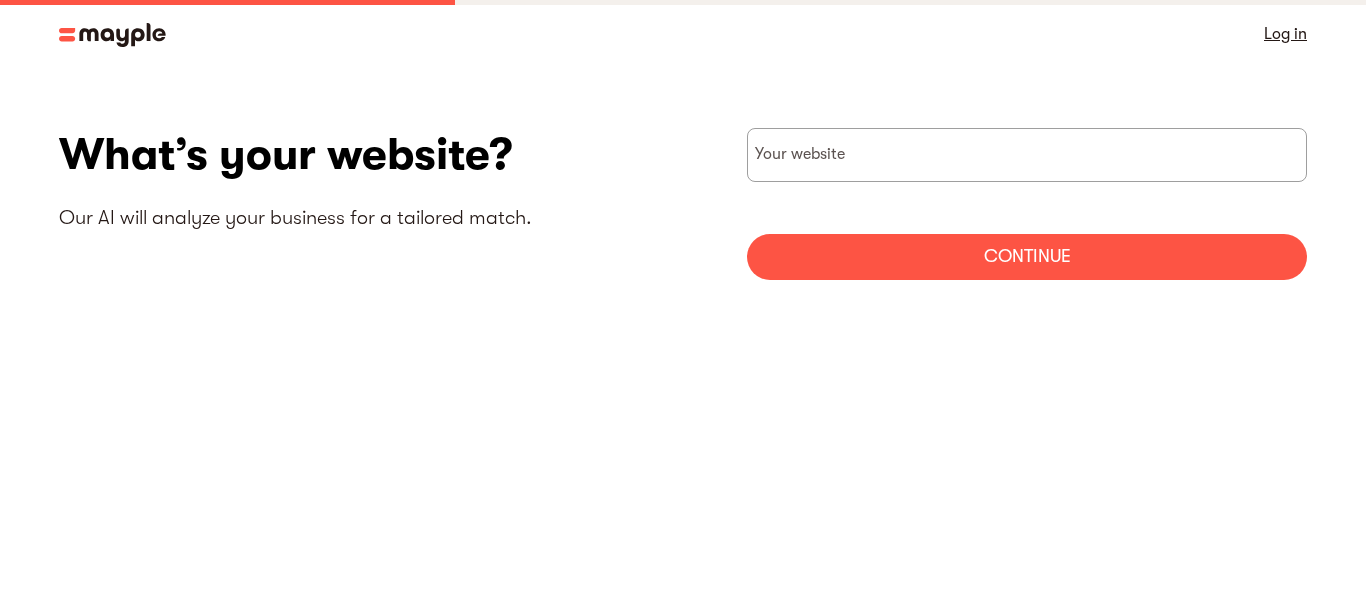 scroll, scrollTop: 0, scrollLeft: 0, axis: both 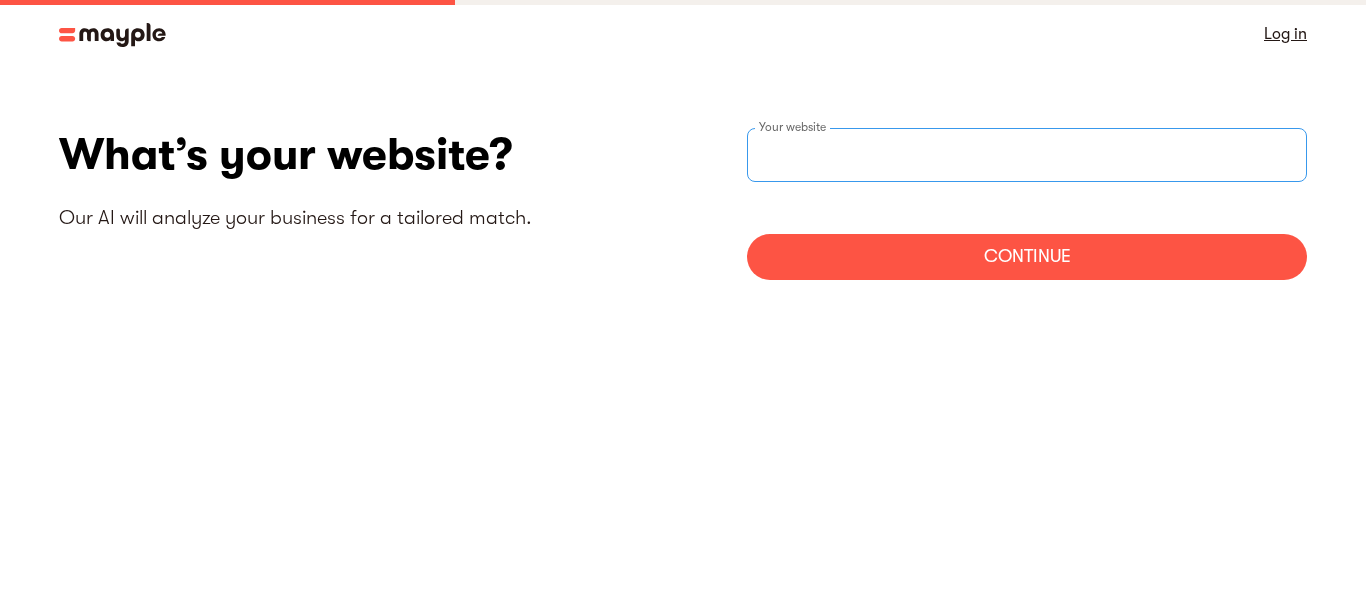 click at bounding box center (1027, 155) 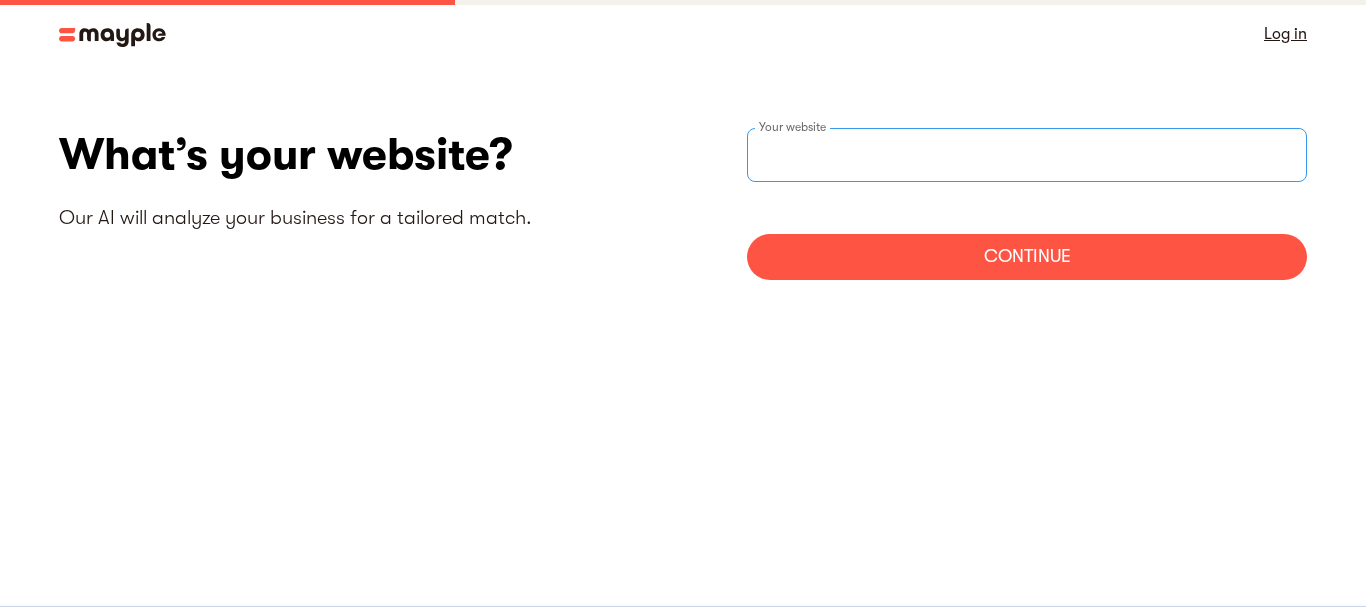 paste on "[URL][DOMAIN_NAME]" 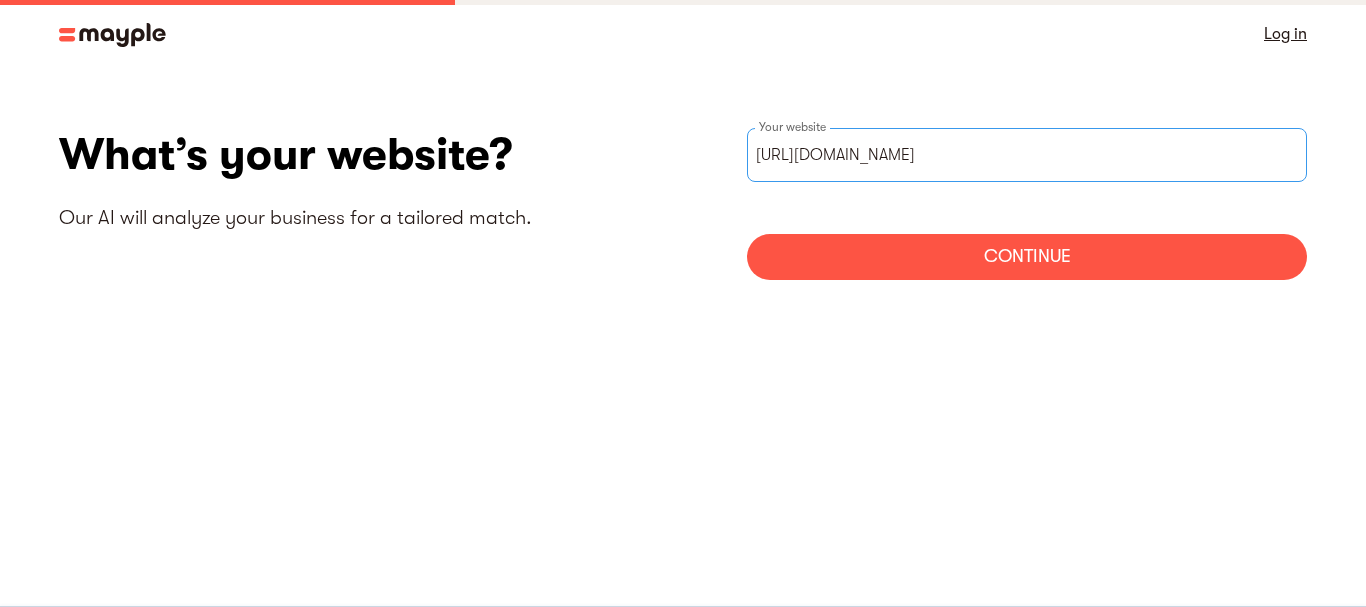 type on "[URL][DOMAIN_NAME]" 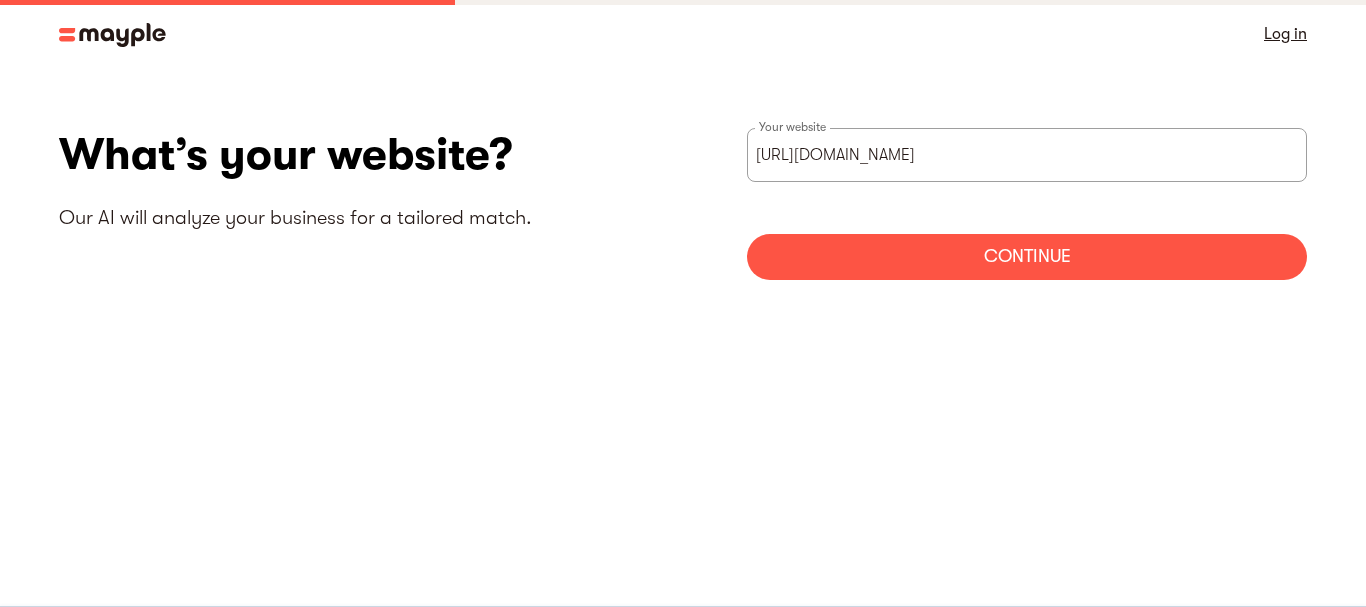 drag, startPoint x: 918, startPoint y: 246, endPoint x: 918, endPoint y: 260, distance: 14 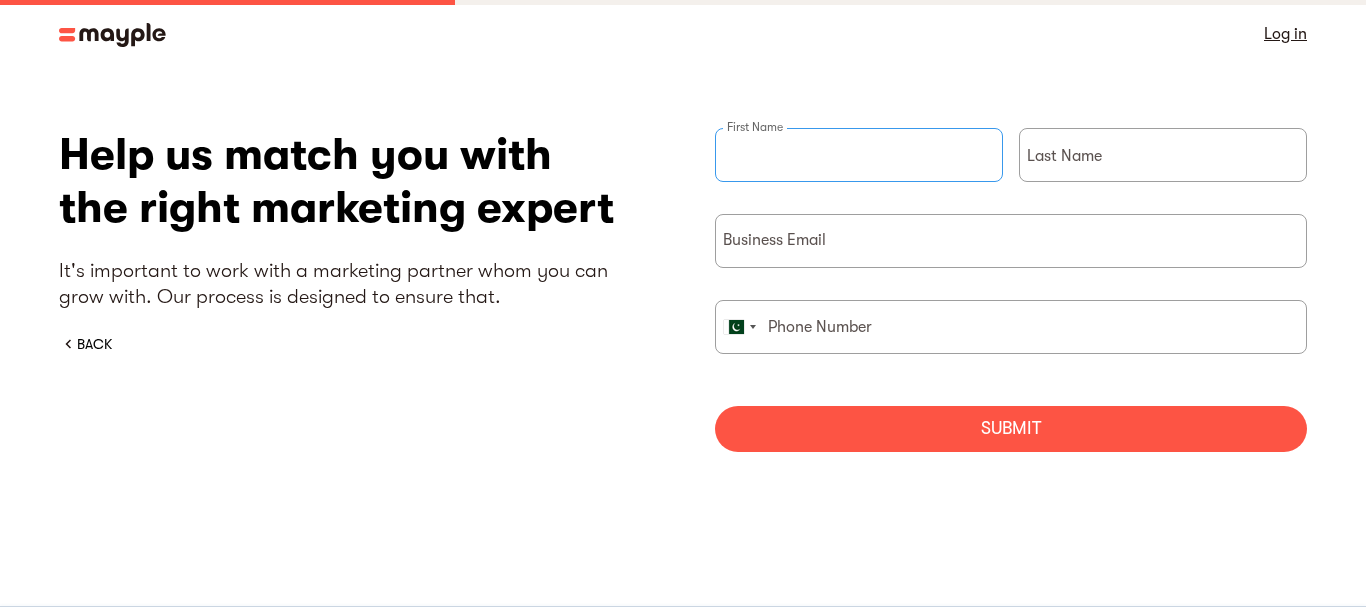 click at bounding box center (859, 155) 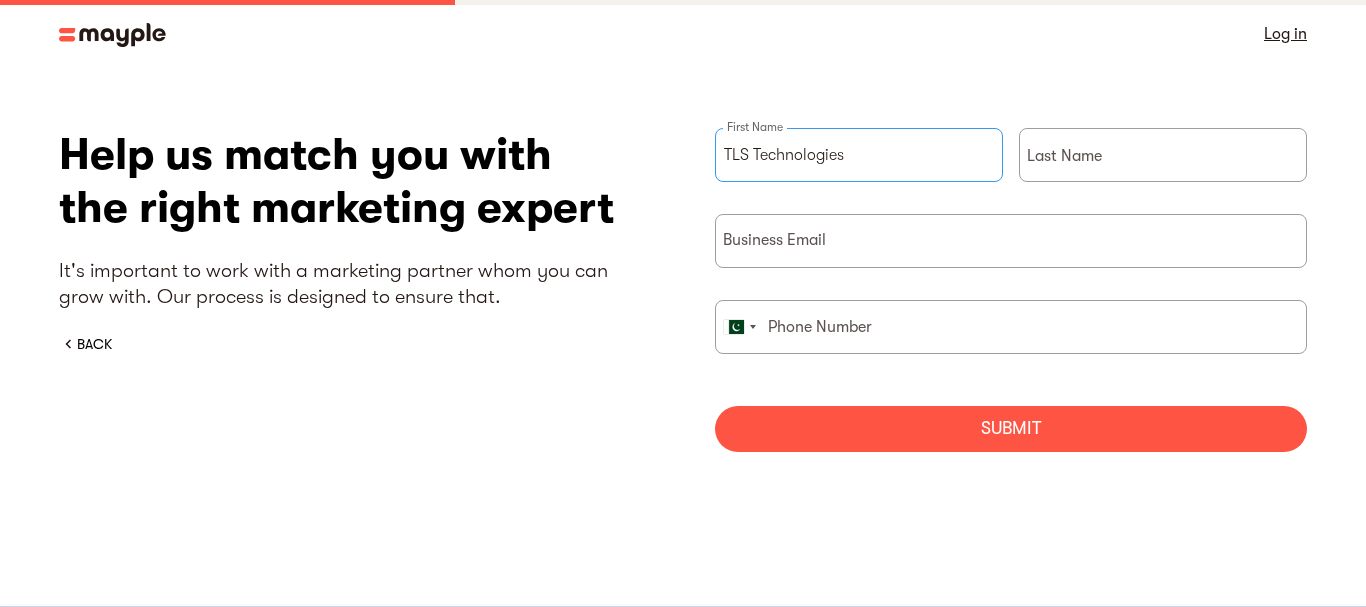 click on "TLS Technologies" at bounding box center [859, 155] 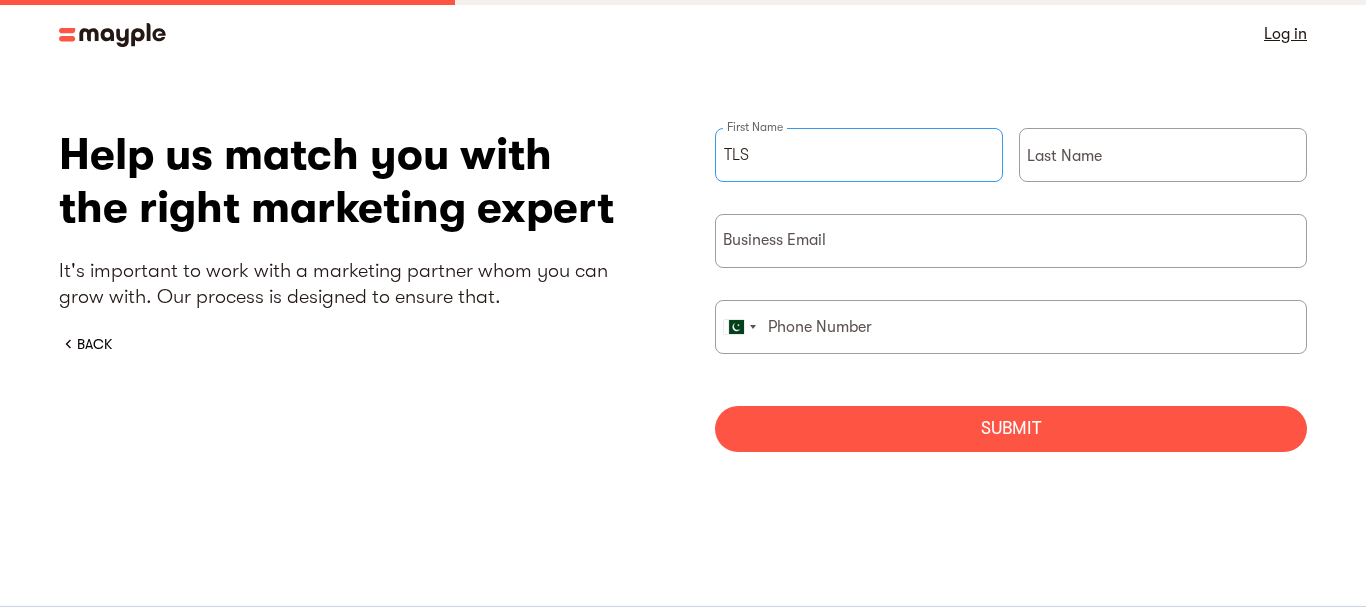 type on "TLS" 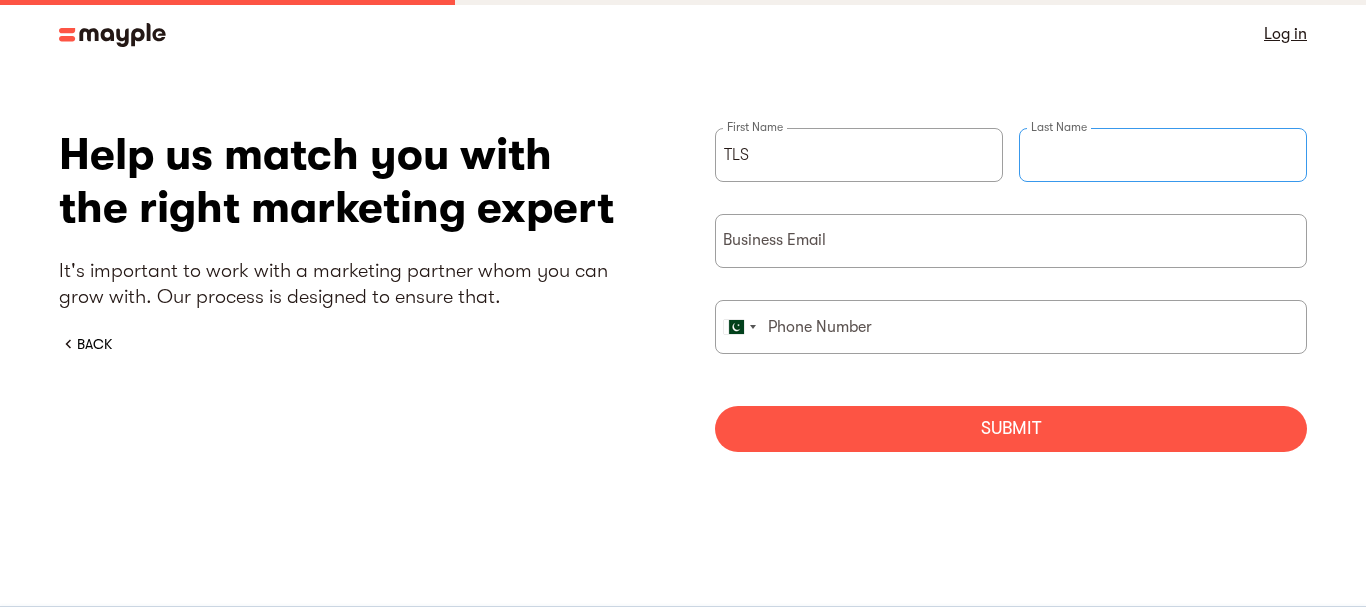 click on "Last Name" at bounding box center (1163, 171) 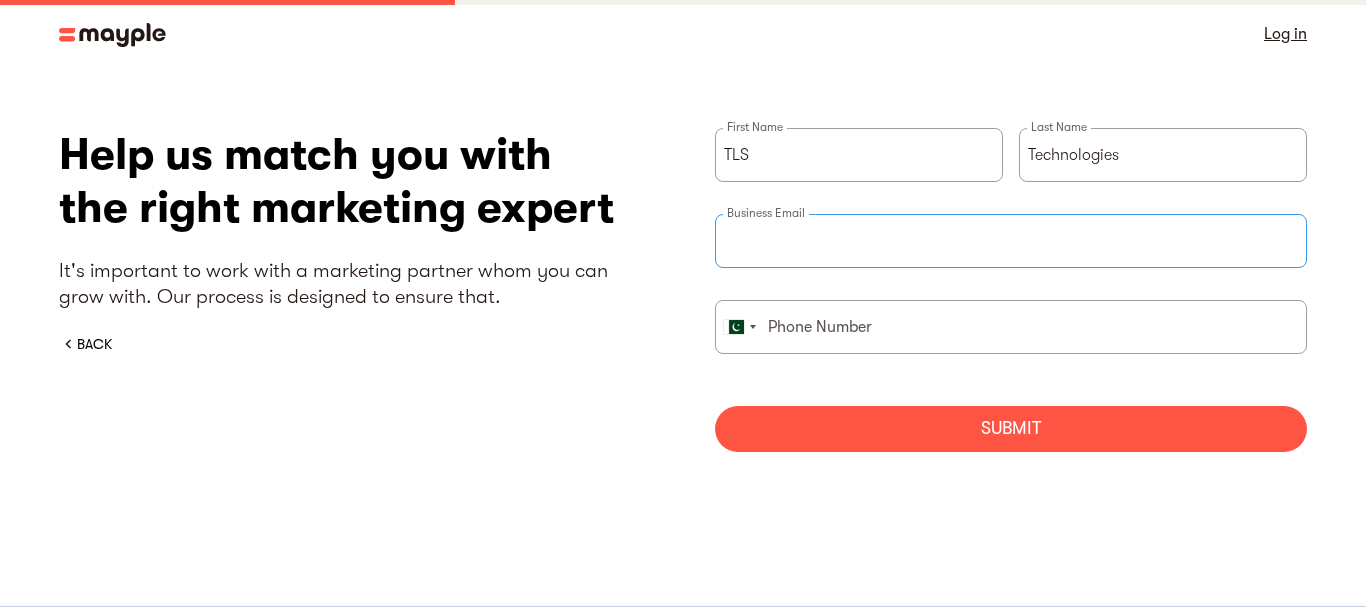 click on "Business Email" at bounding box center (1011, 241) 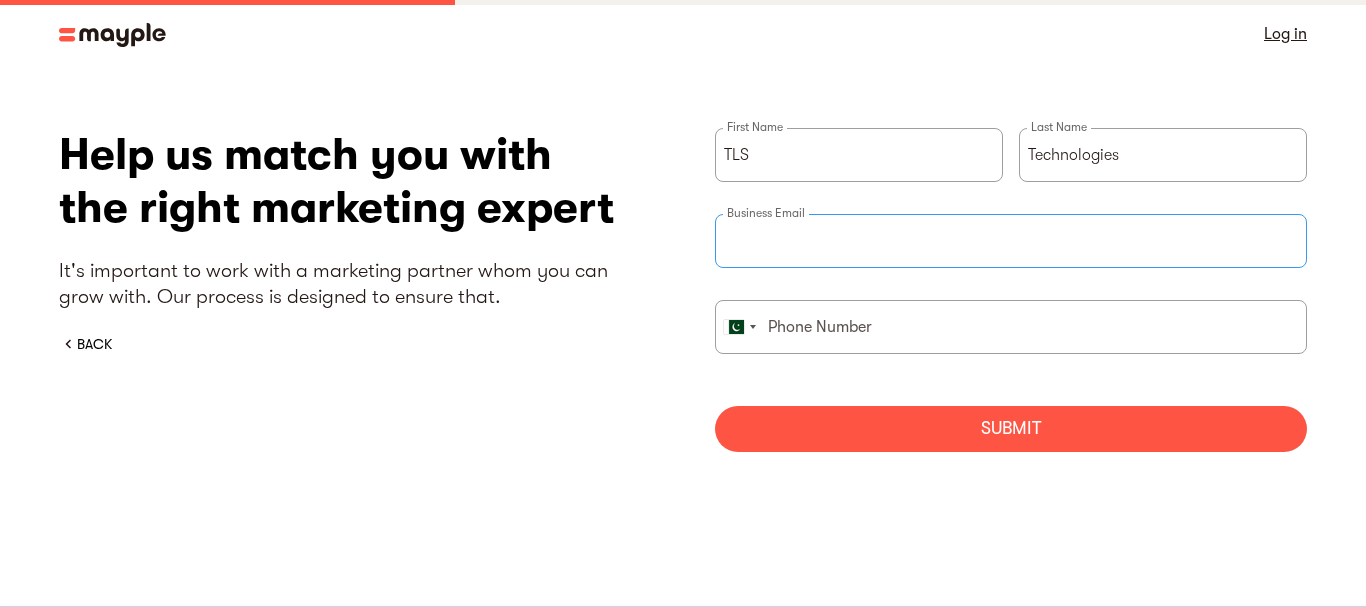 paste on "tlstechnology.au@gmail.com" 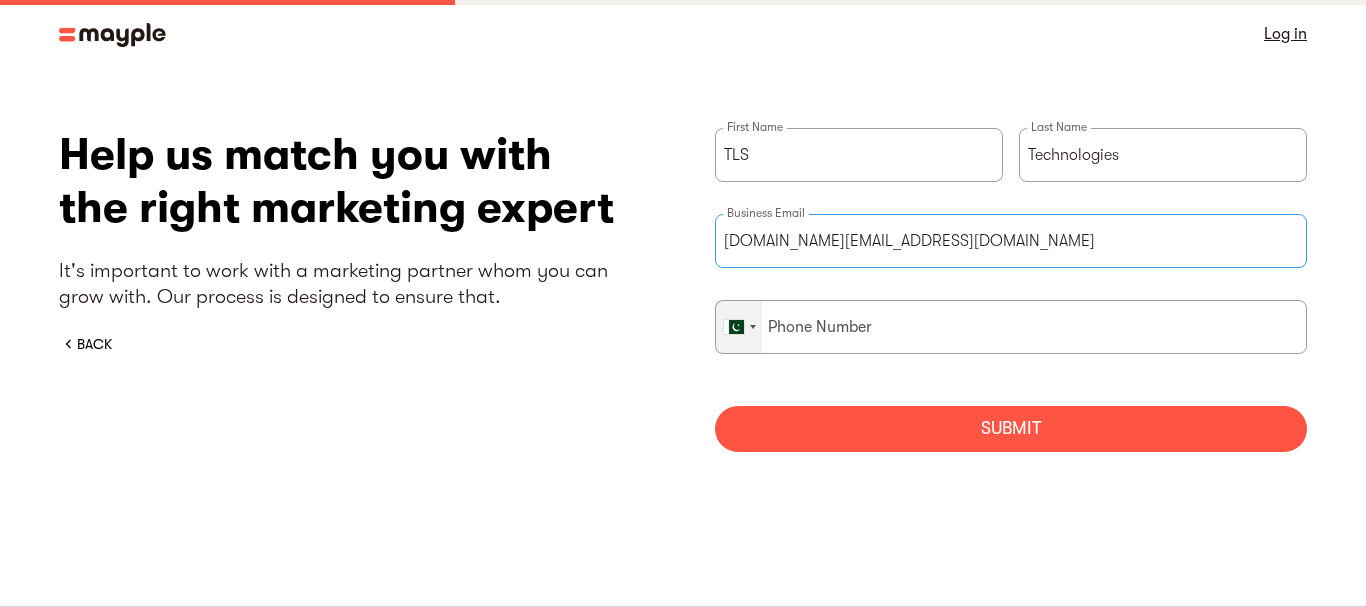 type on "tlstechnology.au@gmail.com" 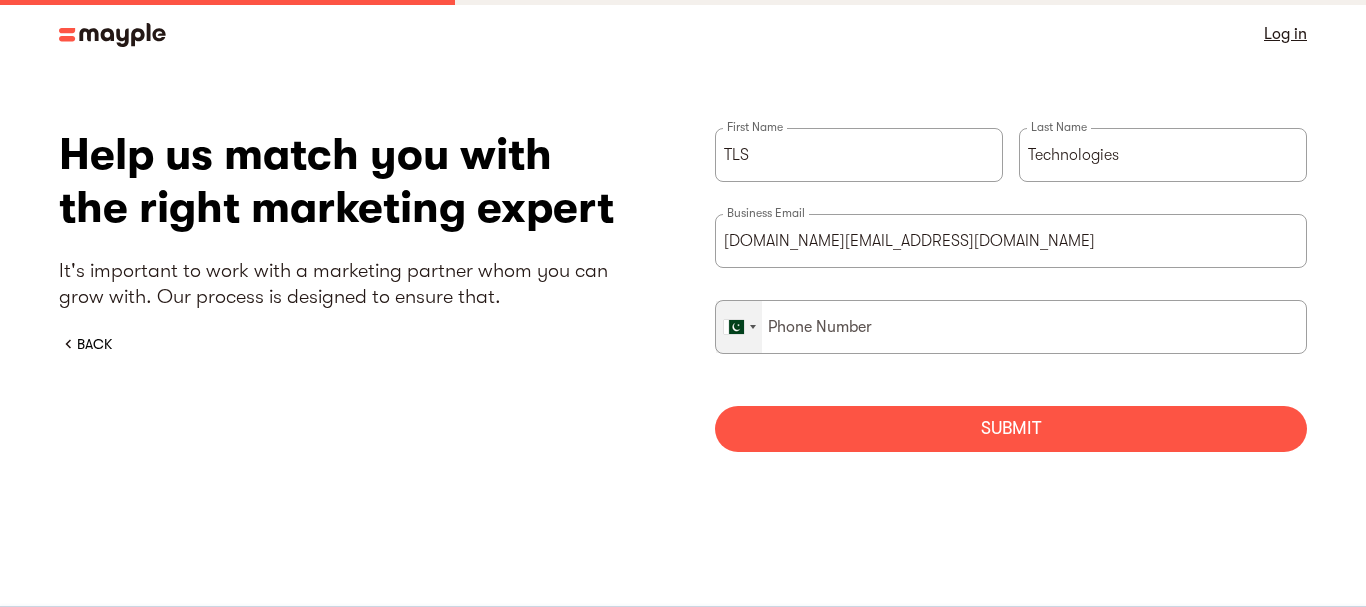 click at bounding box center [739, 327] 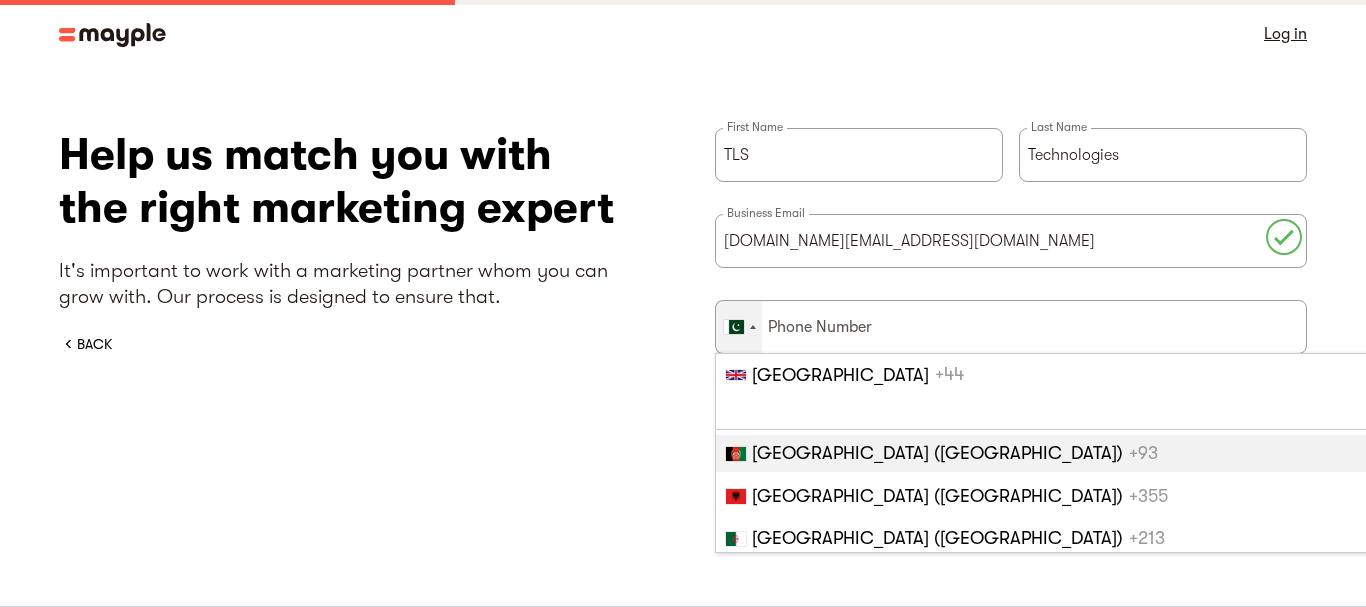 scroll, scrollTop: 549, scrollLeft: 0, axis: vertical 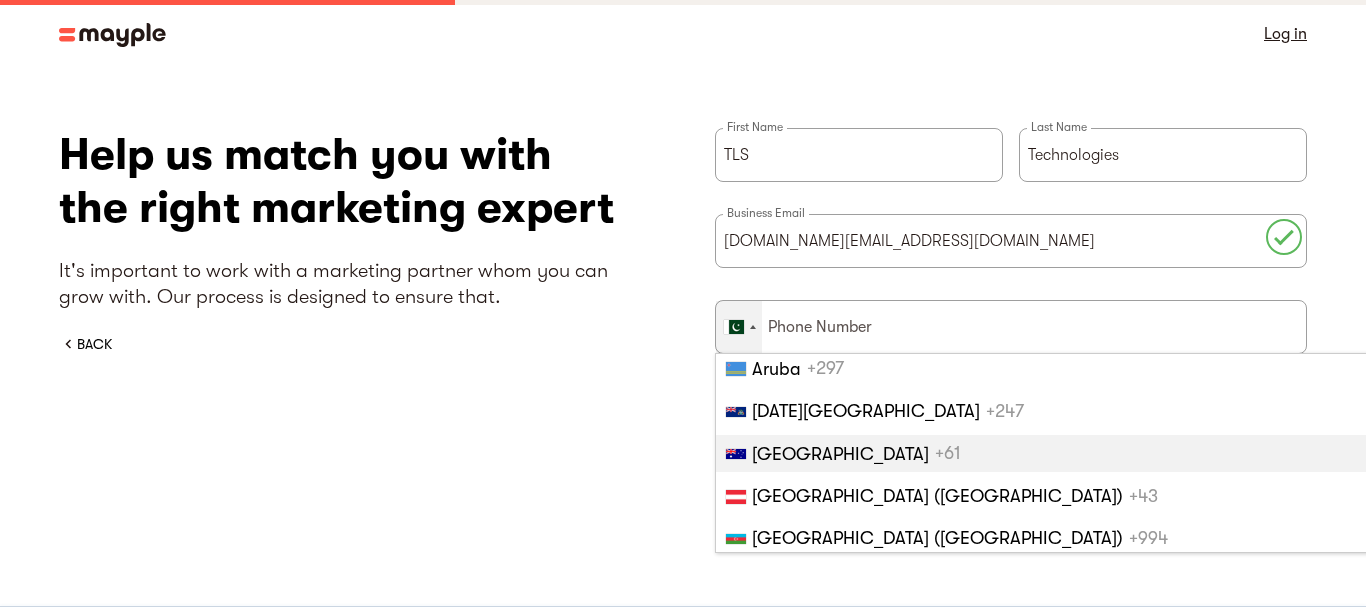 click on "Australia" at bounding box center [840, 454] 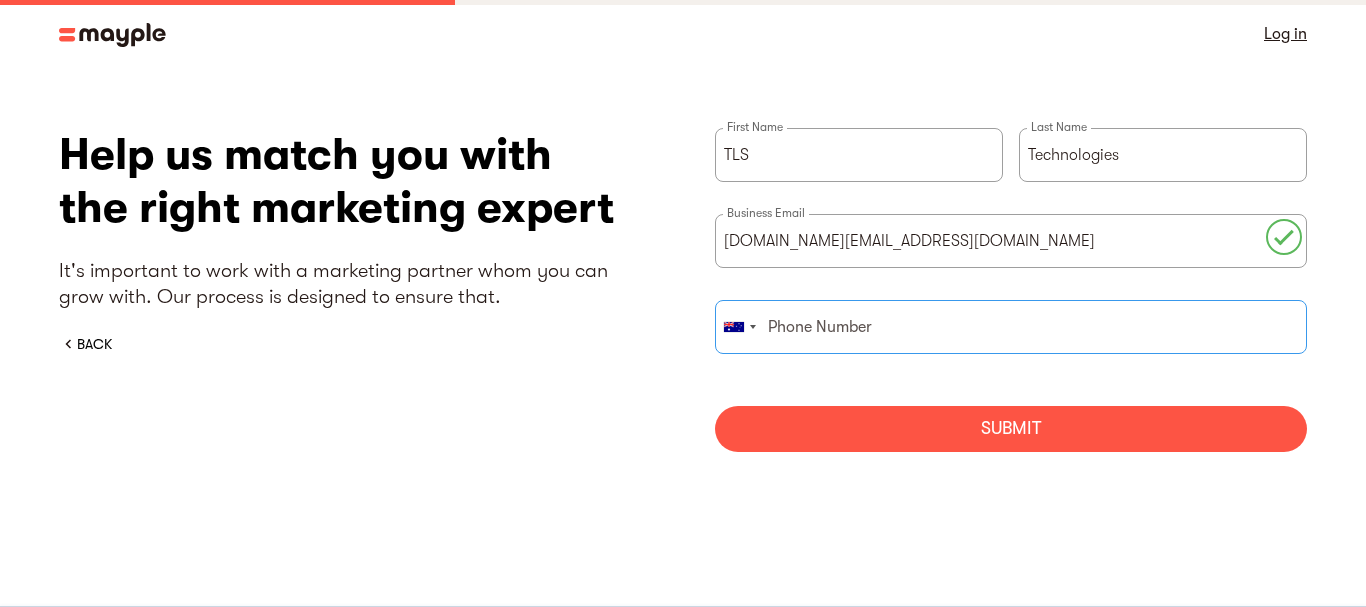 click at bounding box center (1011, 327) 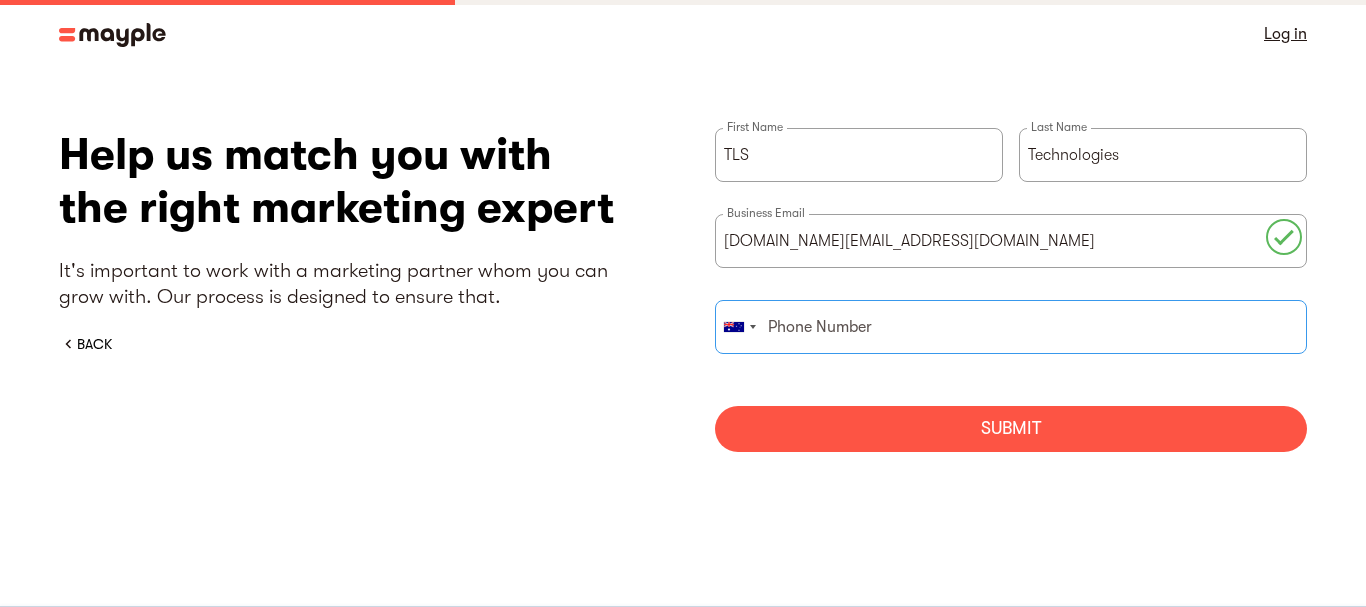 type on "0466448677" 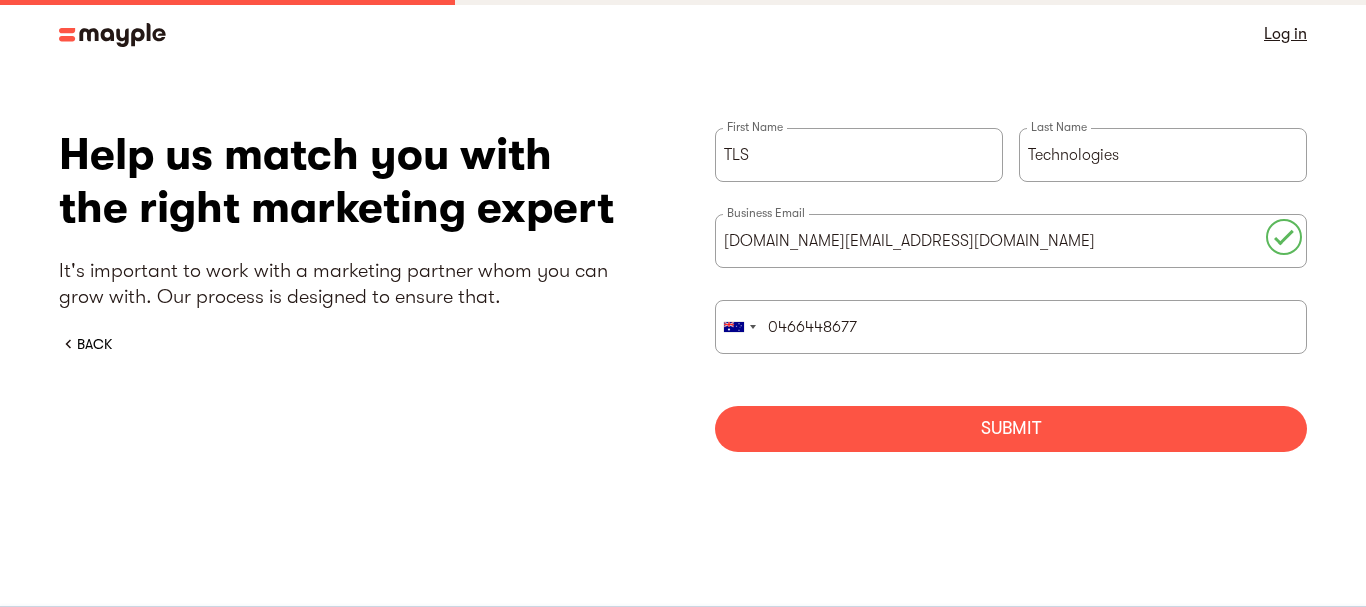 click on "Submit" at bounding box center (1011, 429) 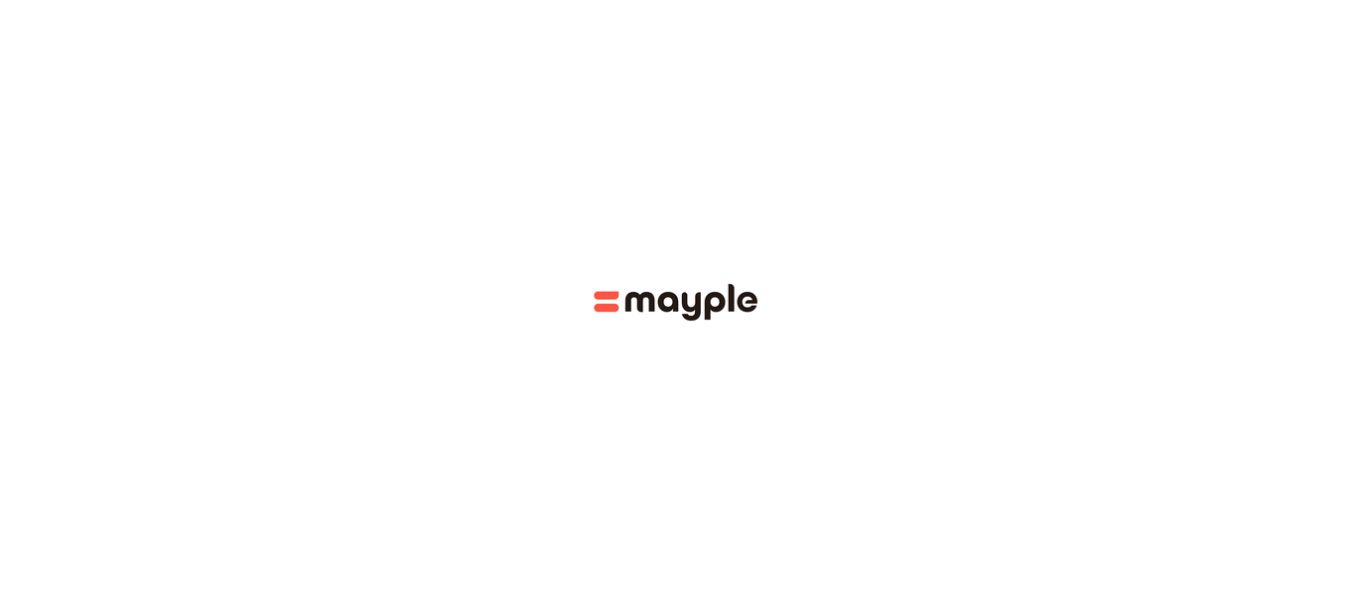 scroll, scrollTop: 0, scrollLeft: 0, axis: both 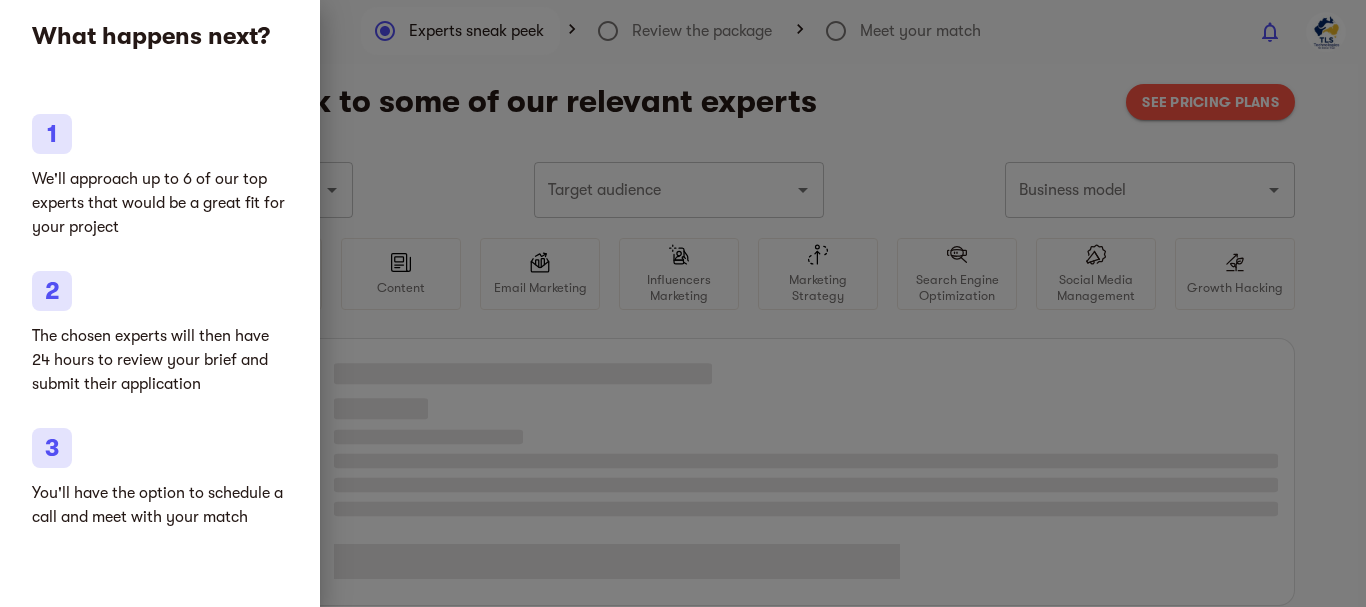 type on "Clothing and shoes" 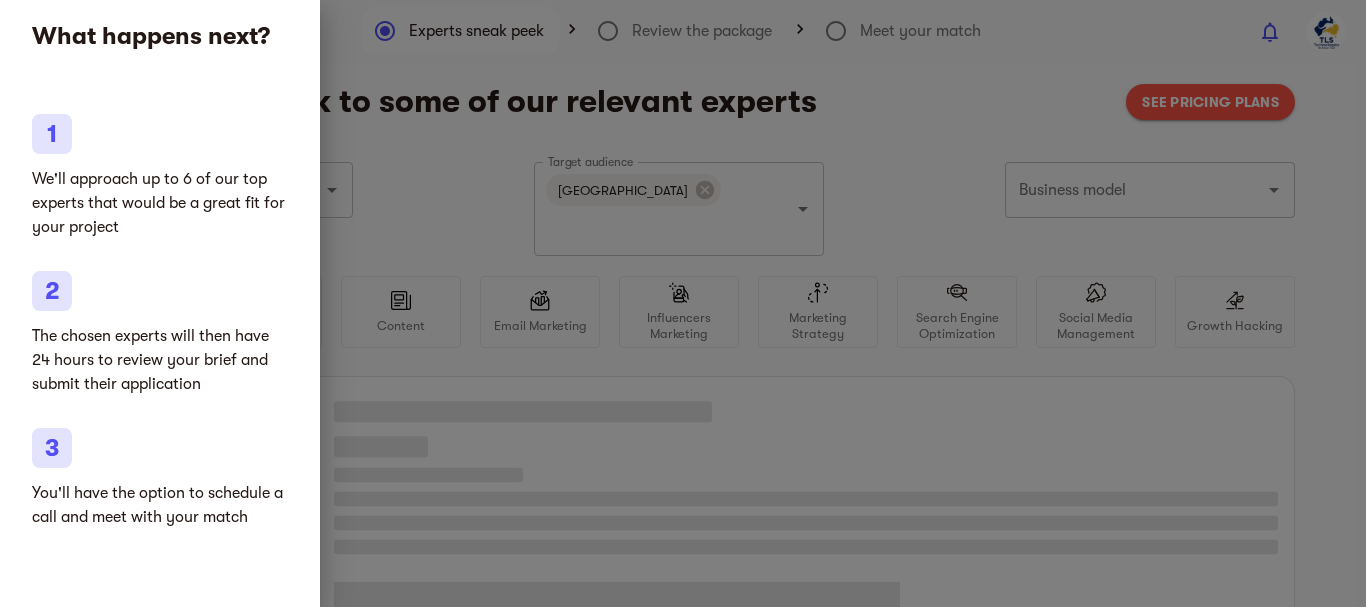 scroll, scrollTop: 0, scrollLeft: 0, axis: both 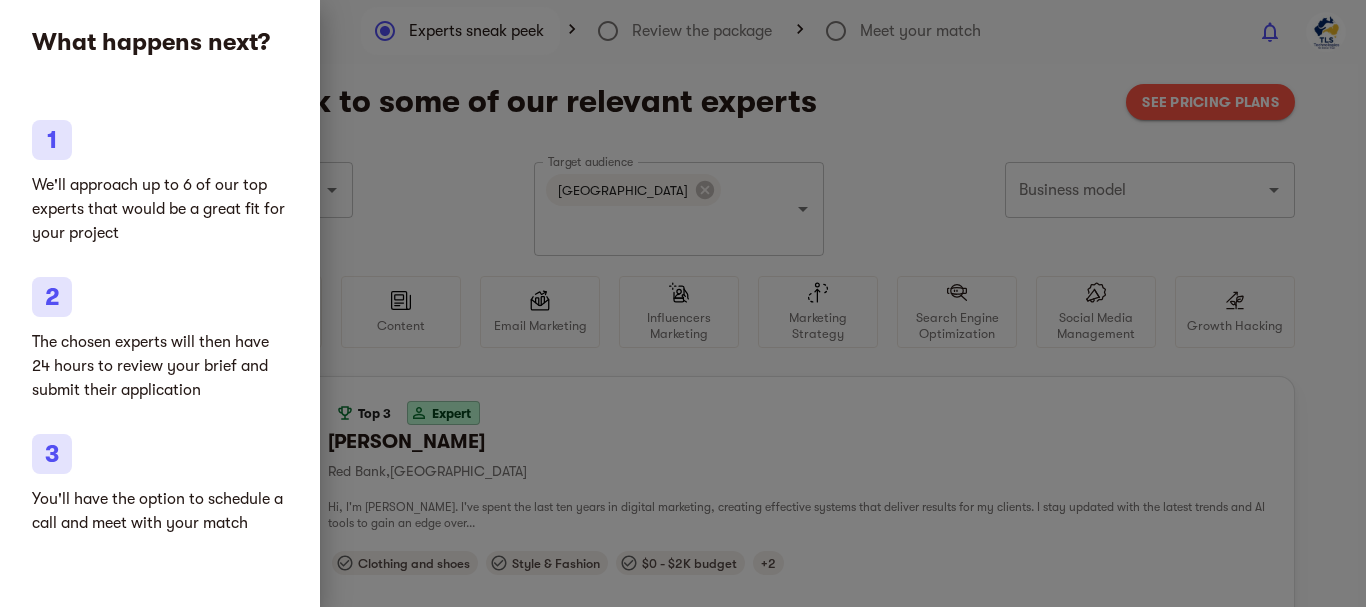 click at bounding box center [683, 303] 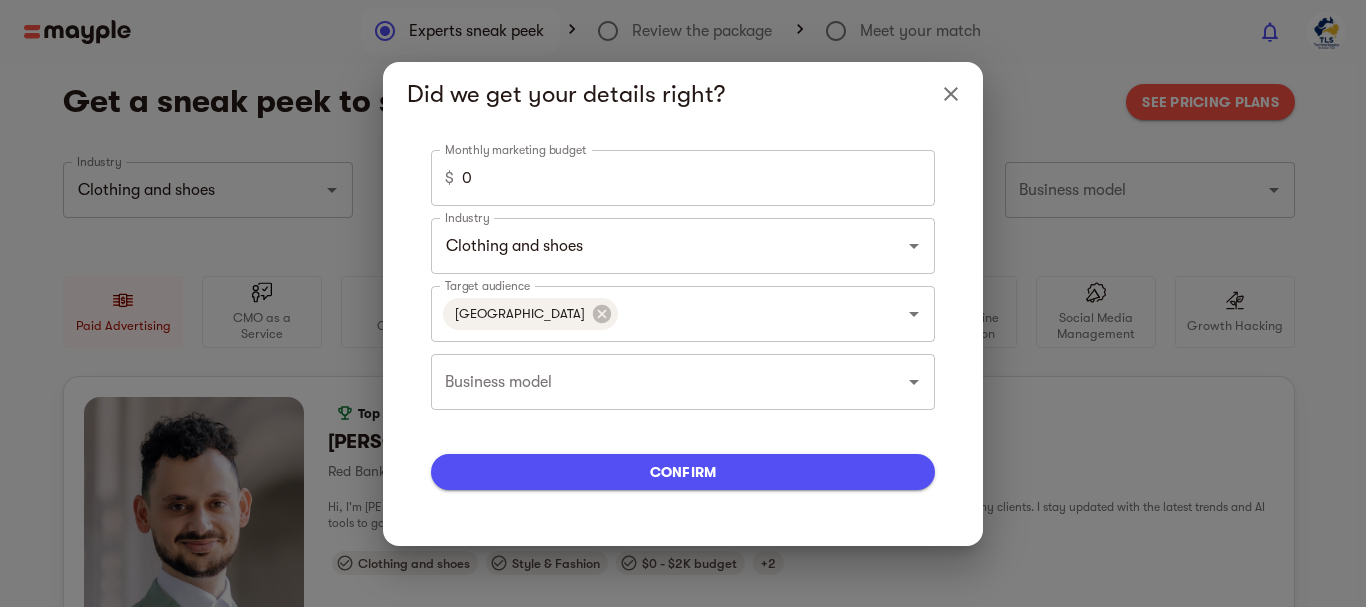 click on "0" at bounding box center [698, 178] 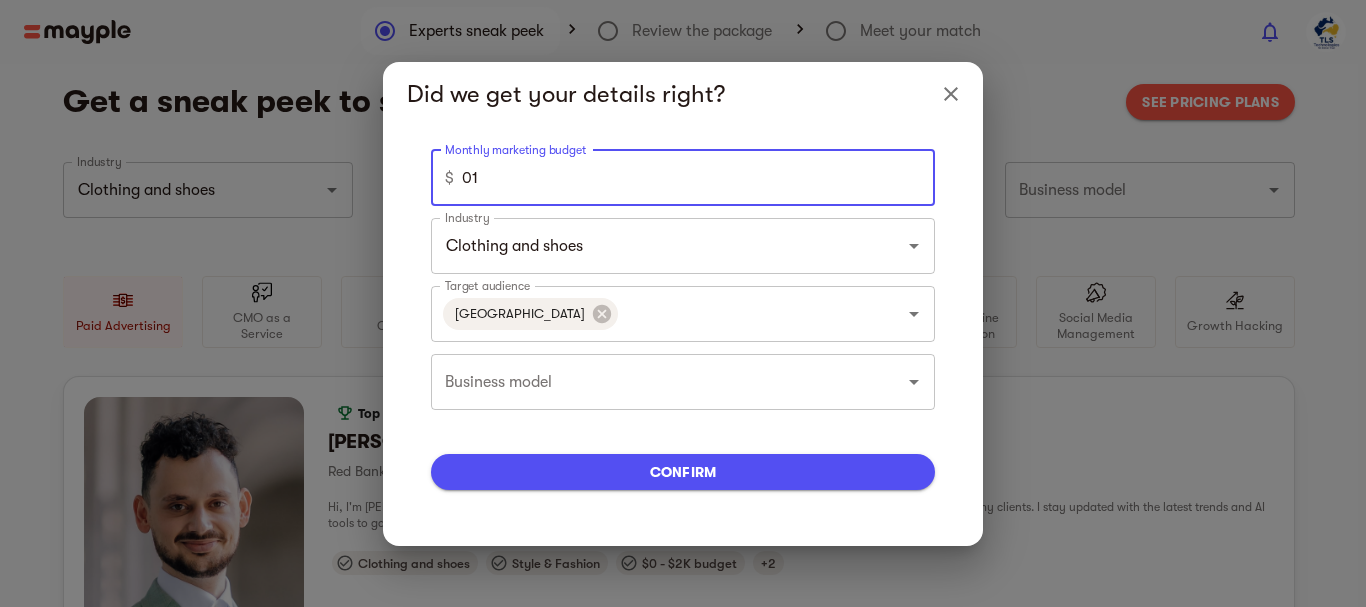 type on "0" 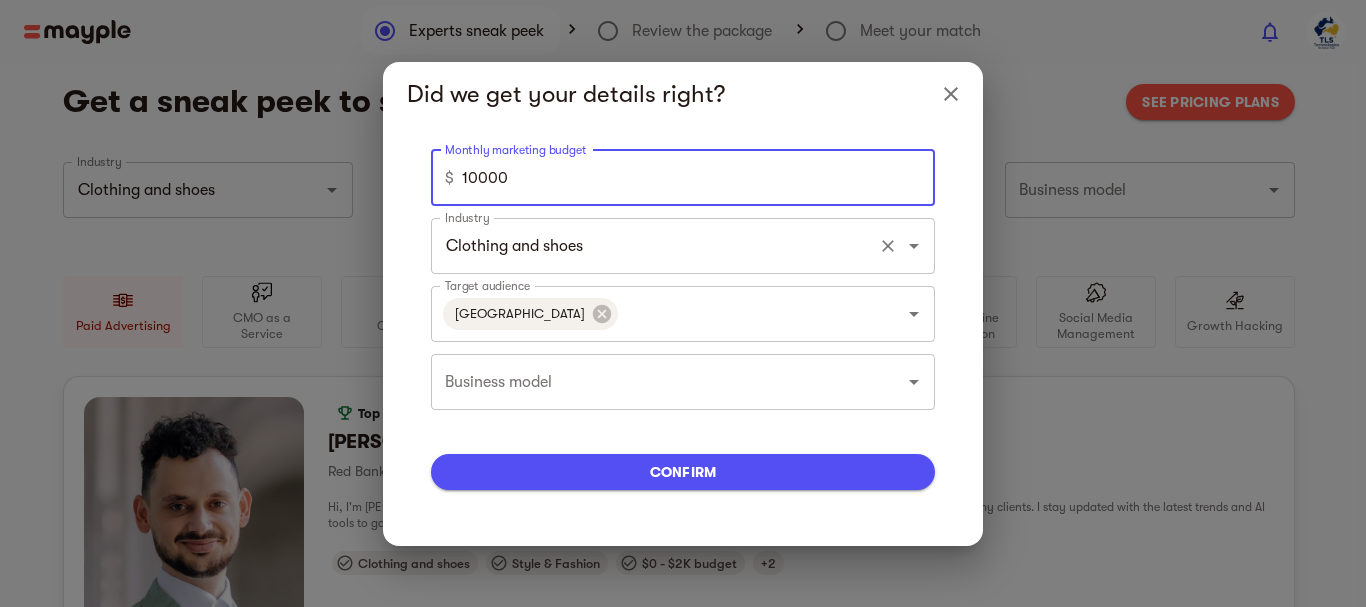 type on "10000" 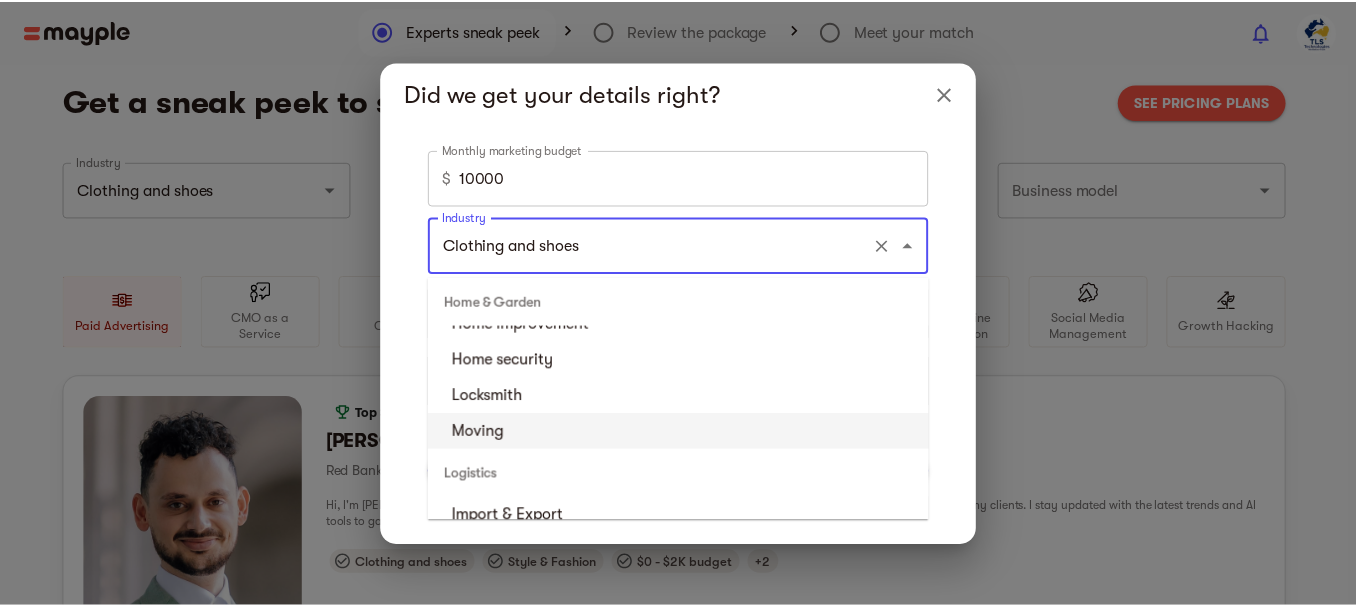 scroll, scrollTop: 3800, scrollLeft: 0, axis: vertical 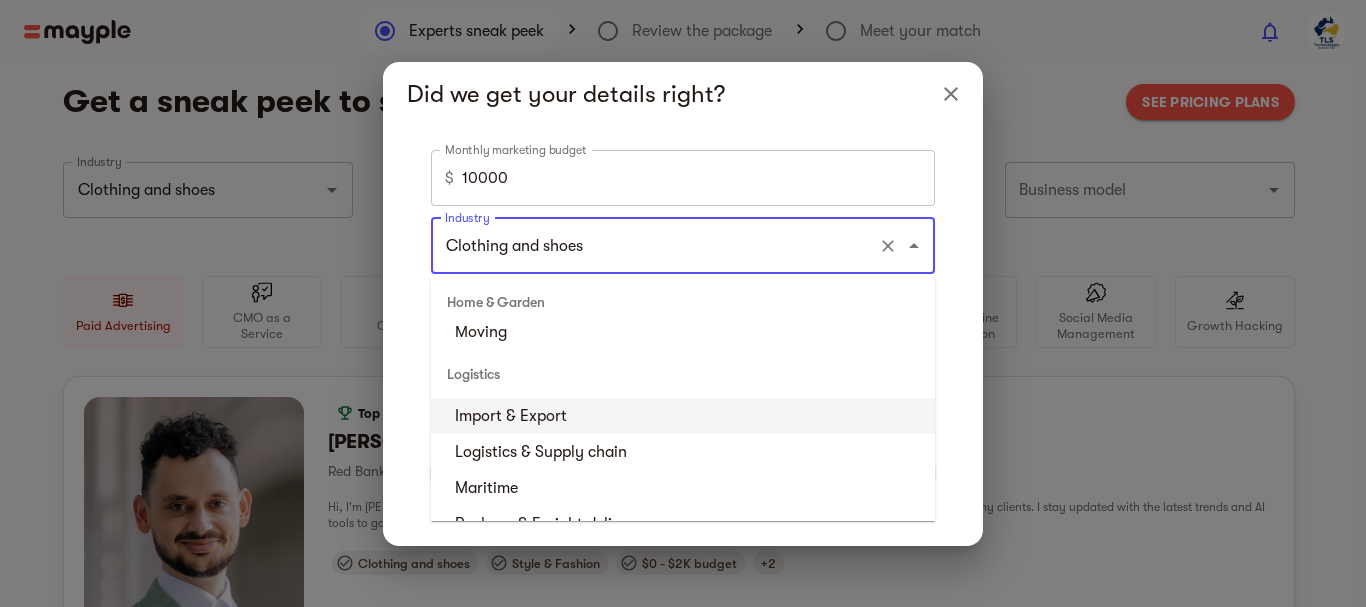 click on "Import & Export" at bounding box center [683, 416] 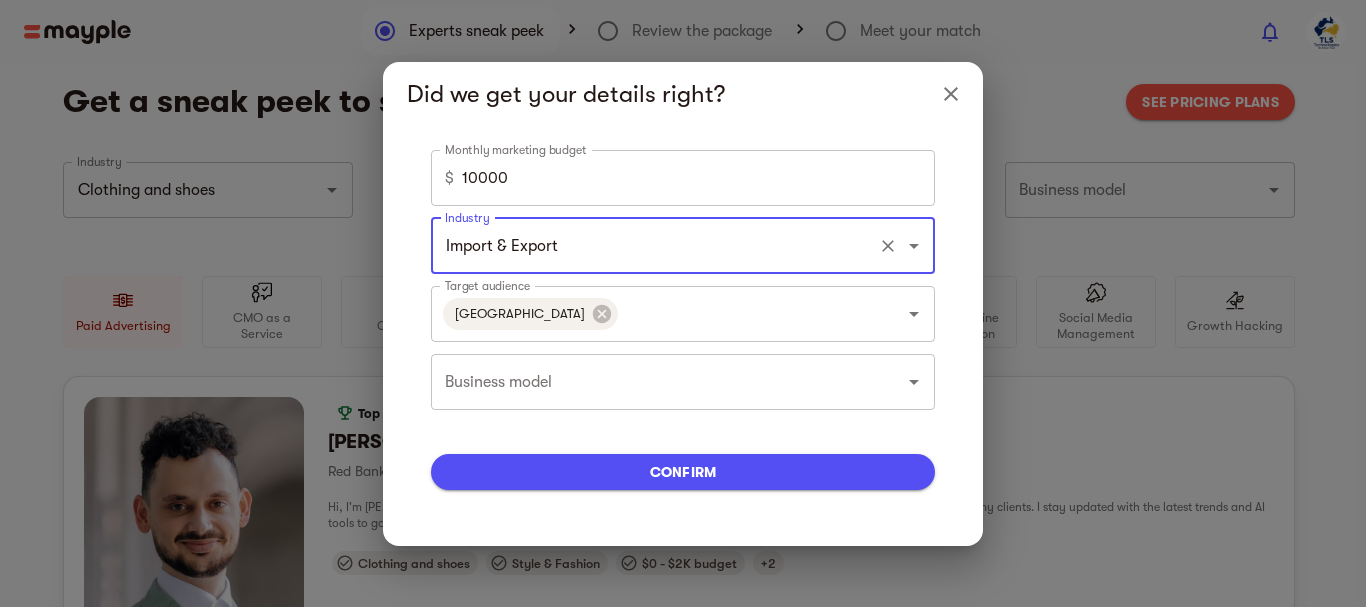 click on "Business model" at bounding box center [655, 382] 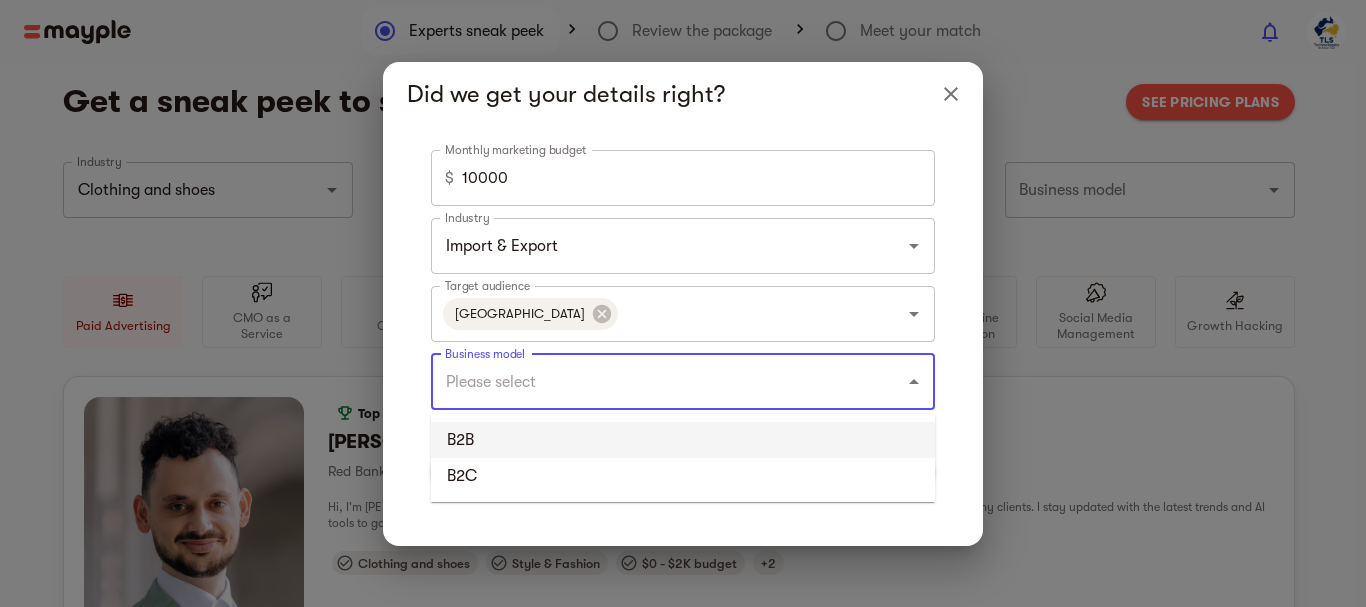 click on "B2B" at bounding box center (683, 440) 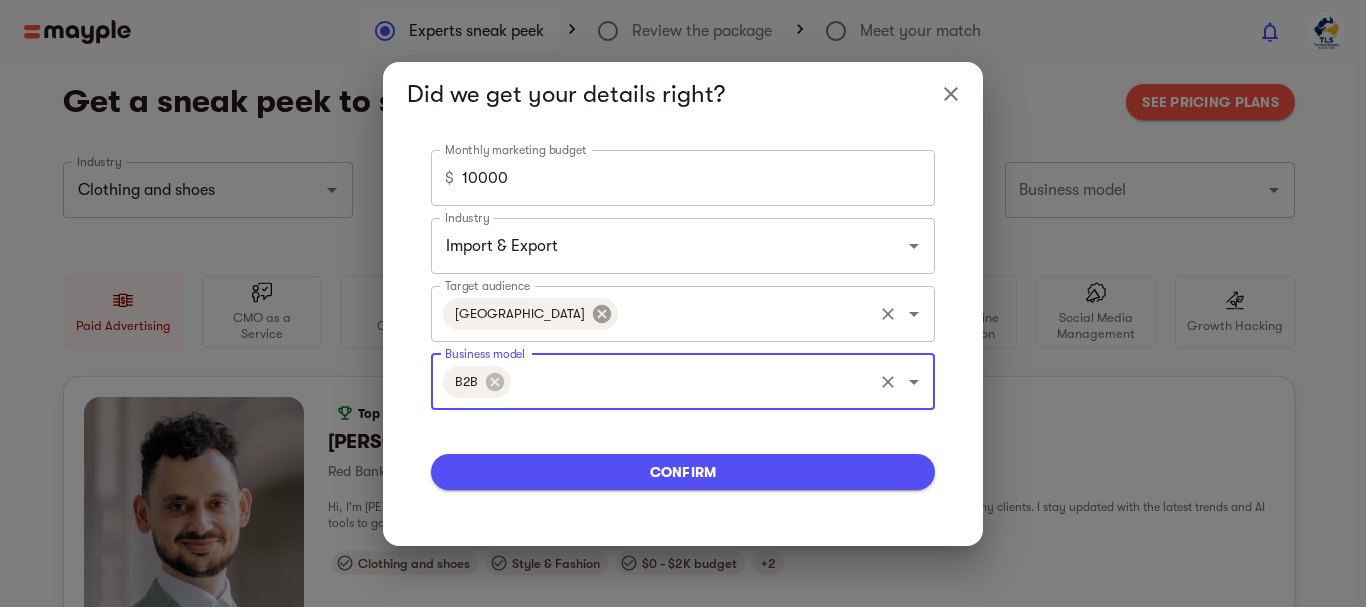 click 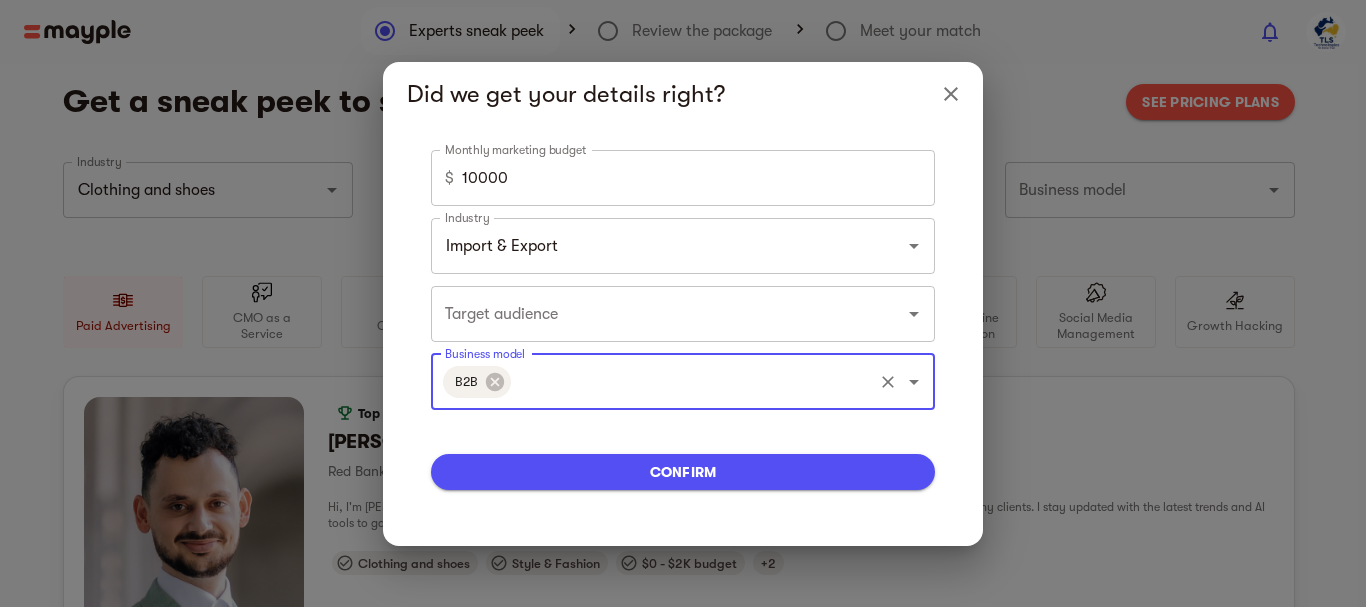 click on "Target audience" at bounding box center (655, 314) 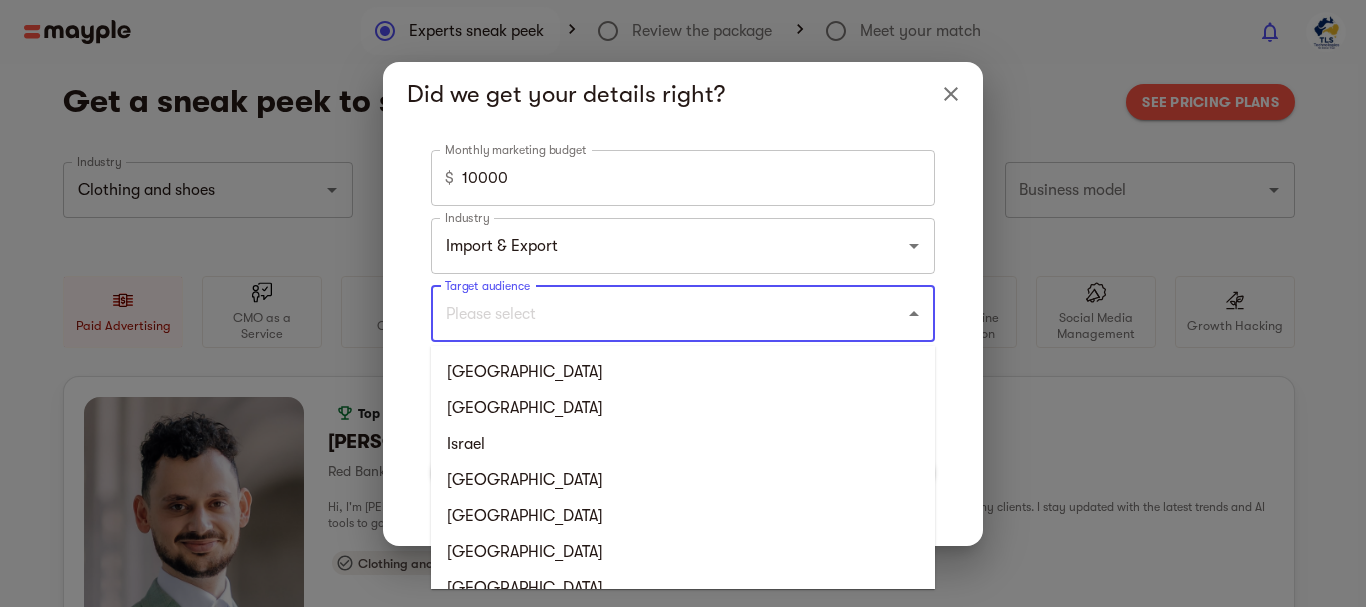 type on "Australia" 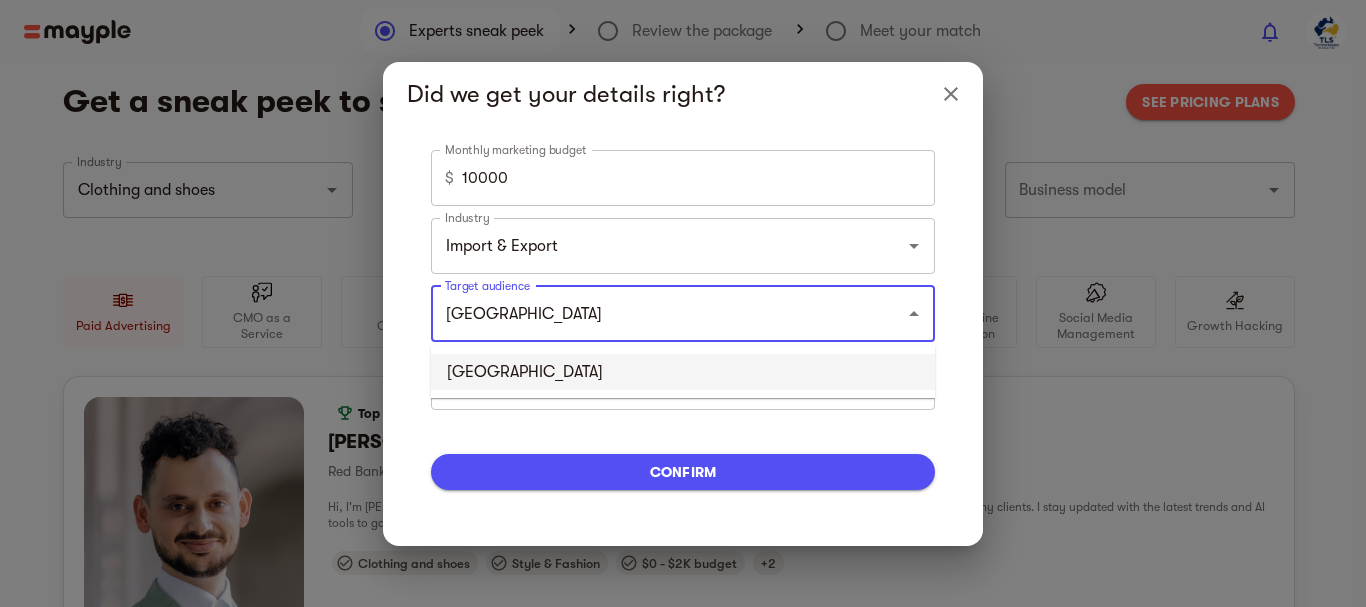 click on "Australia" at bounding box center [683, 372] 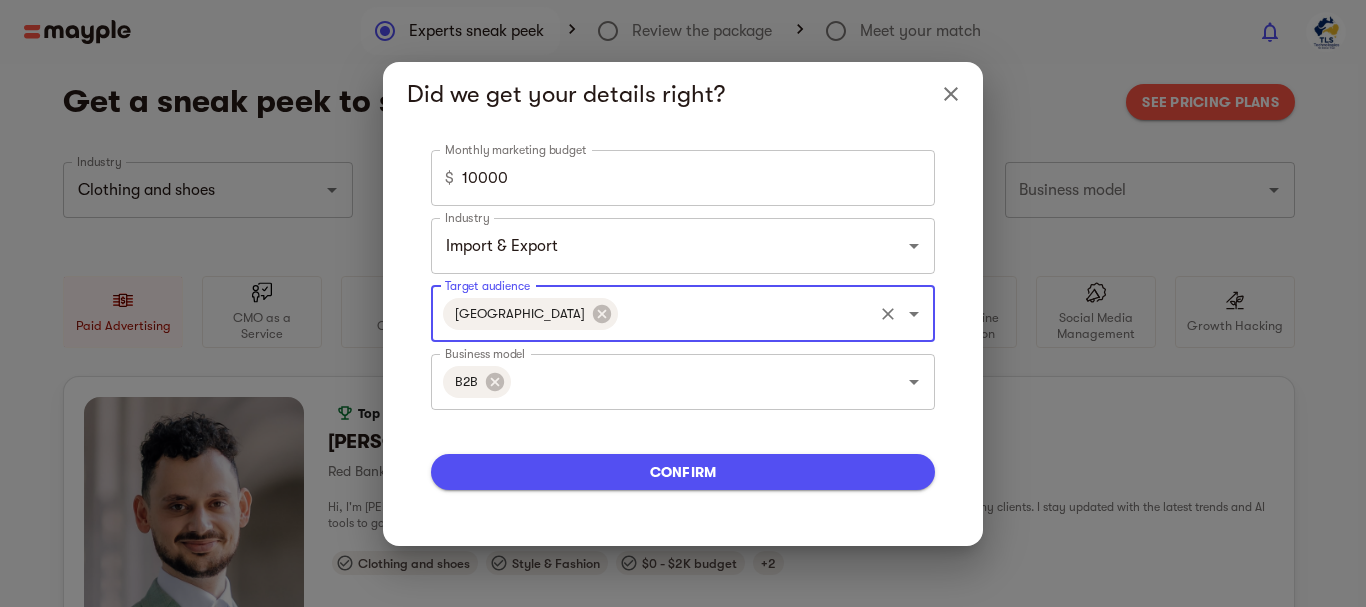 click on "confirm" at bounding box center (683, 472) 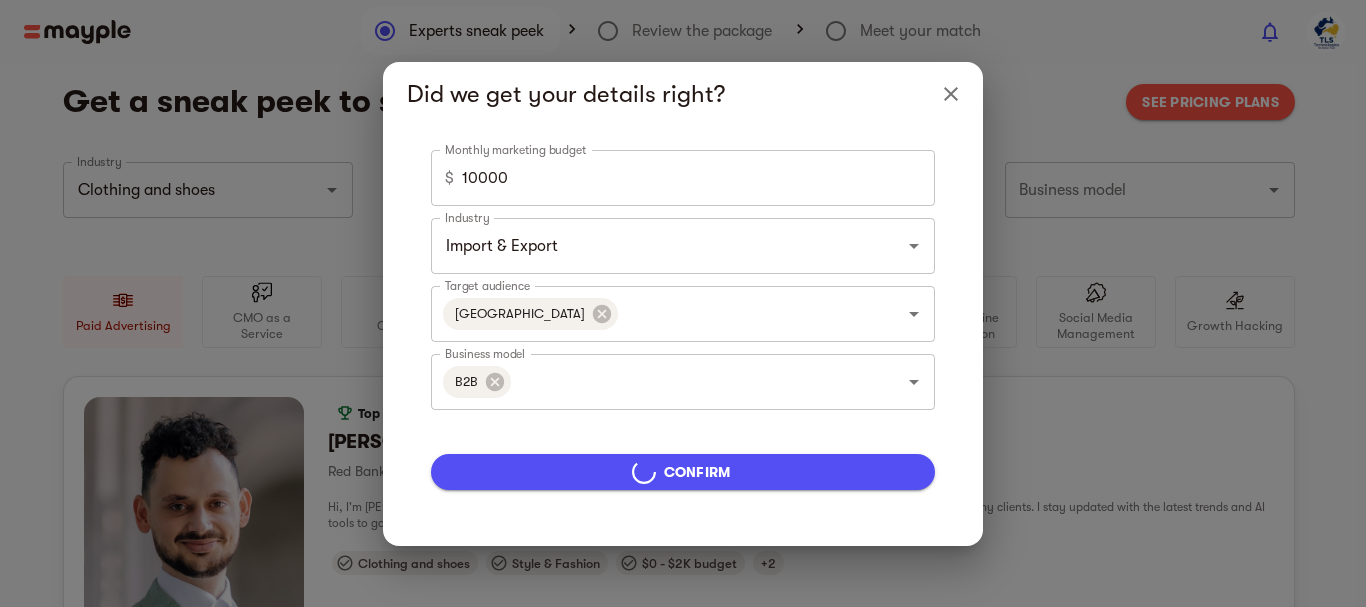 type on "Import & Export" 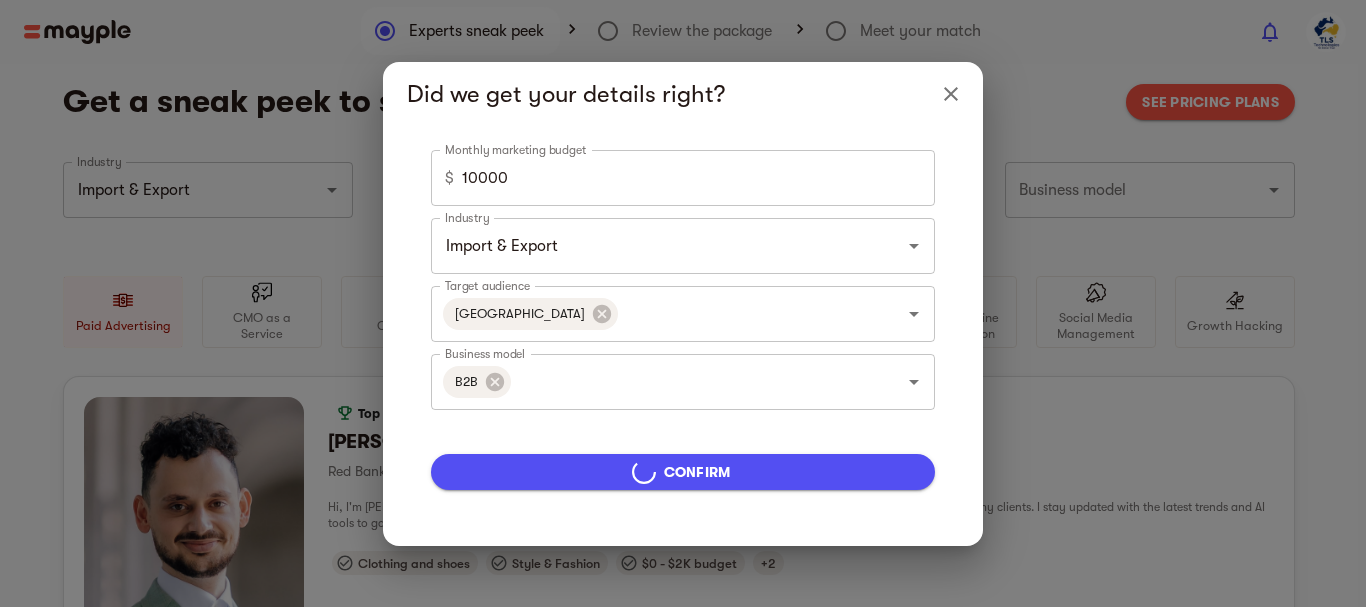 type on "5000" 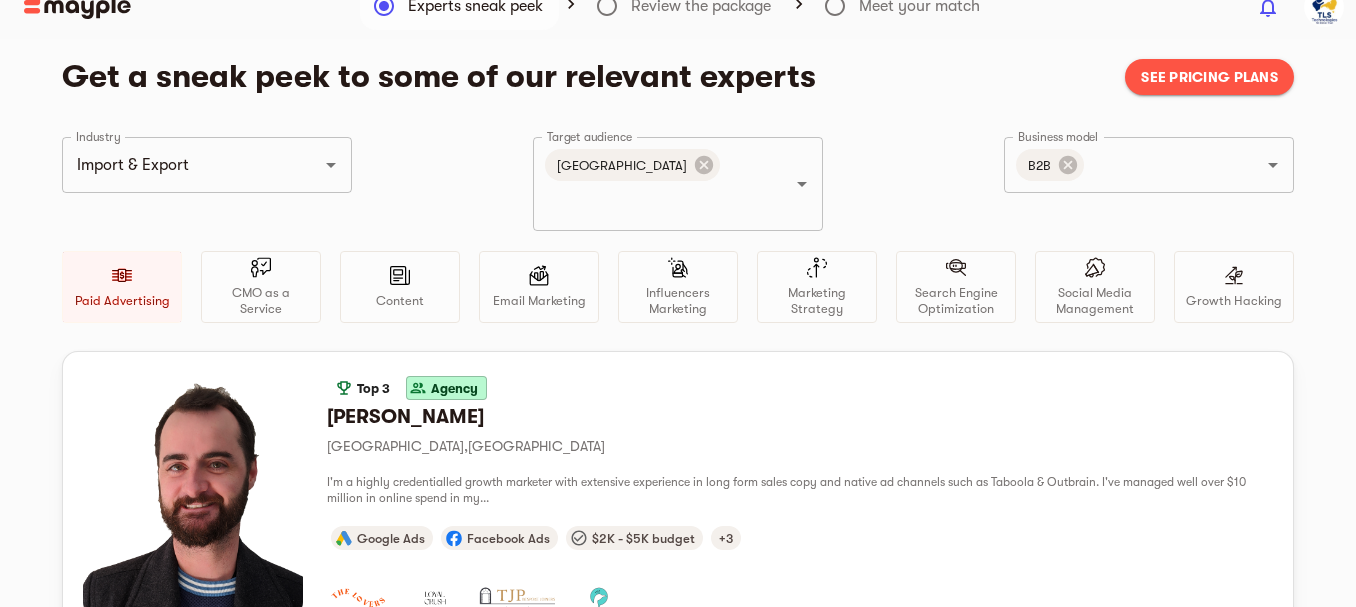 scroll, scrollTop: 0, scrollLeft: 0, axis: both 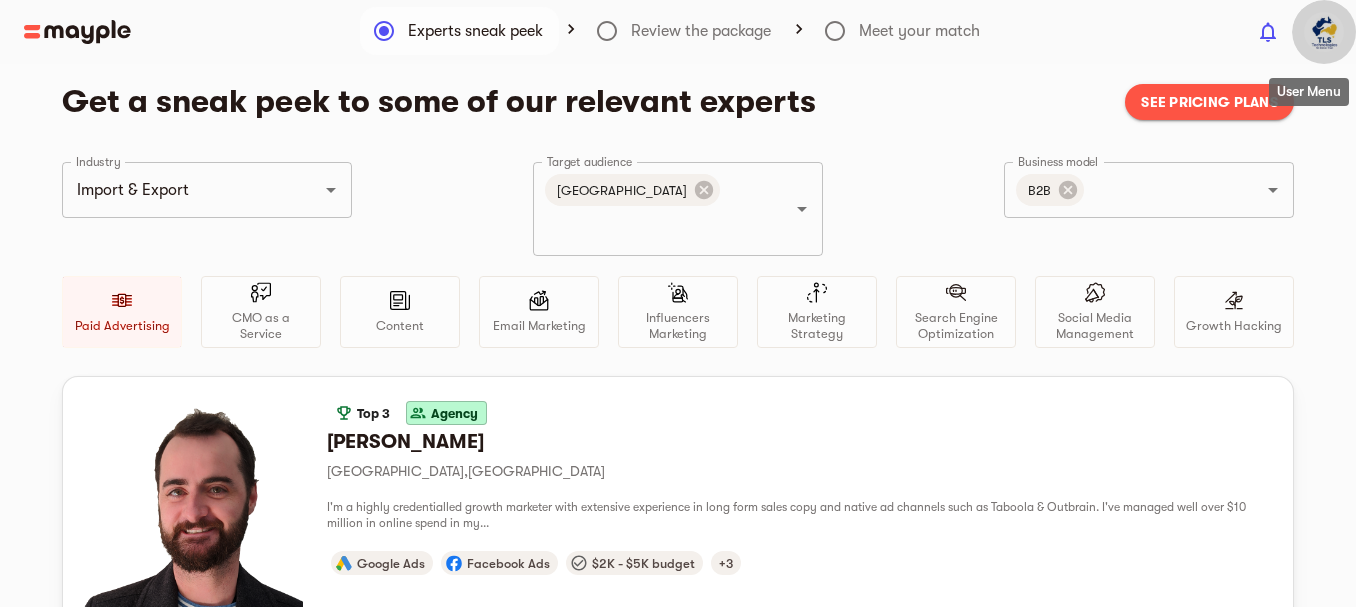 click at bounding box center [1324, 32] 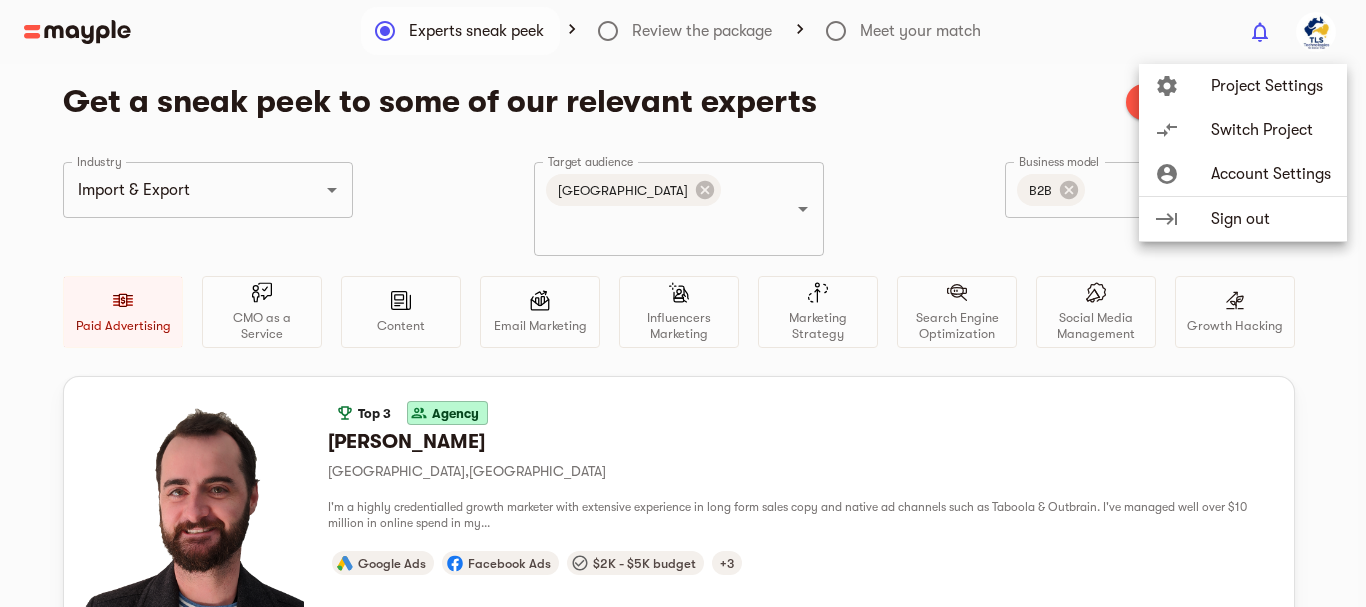 click on "Account Settings" at bounding box center (1271, 174) 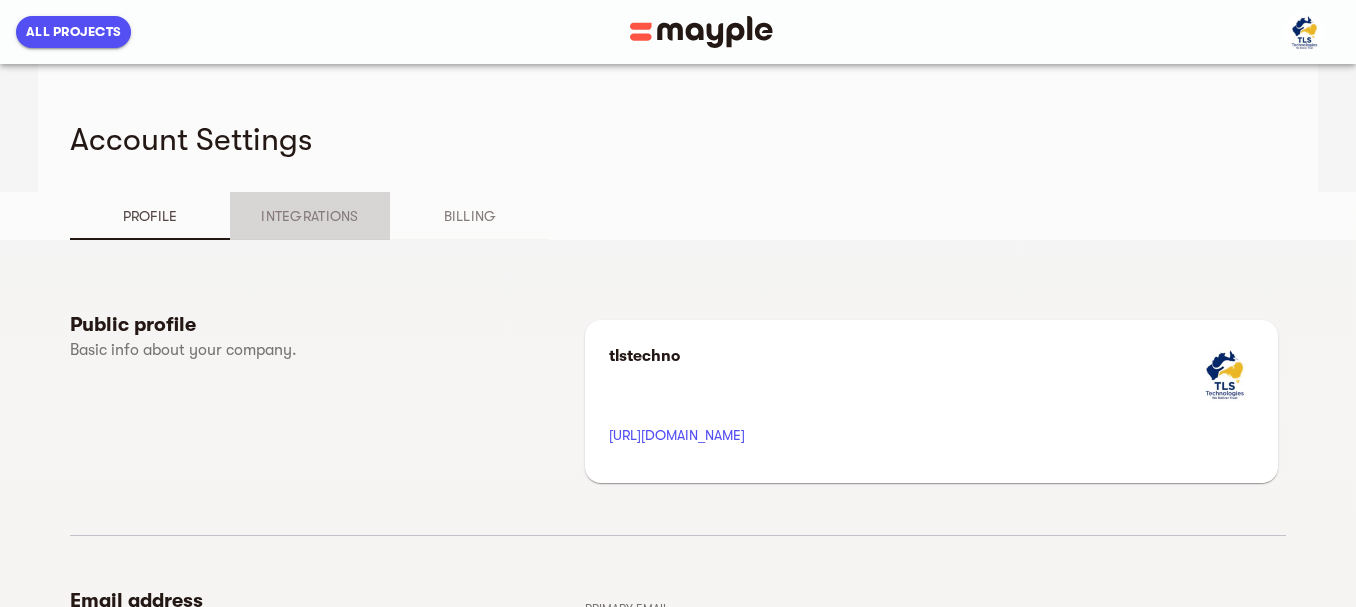 click on "Integrations" at bounding box center [310, 216] 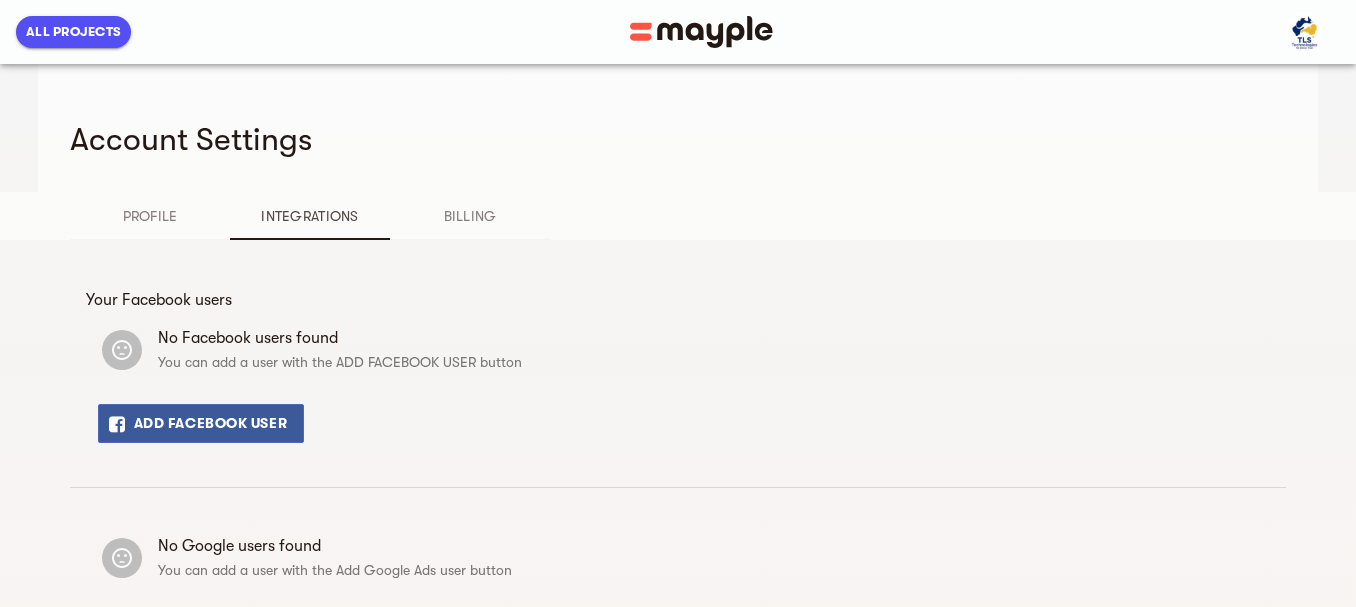 click on "Add Facebook User" at bounding box center (201, 423) 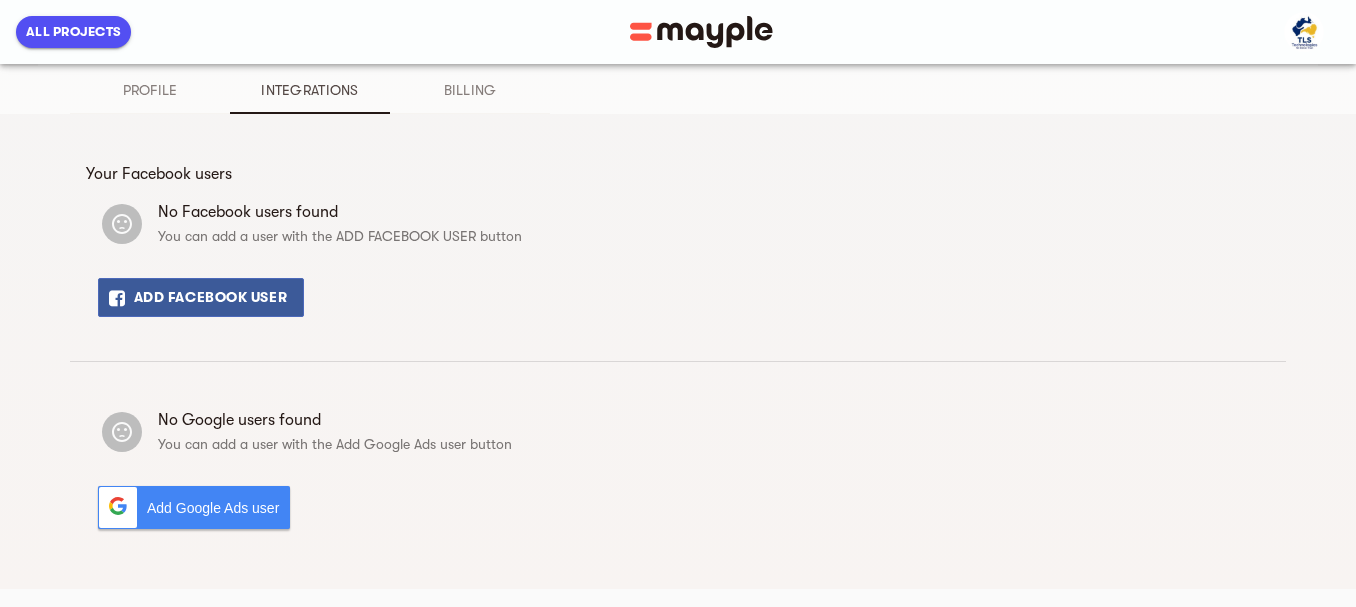 scroll, scrollTop: 0, scrollLeft: 0, axis: both 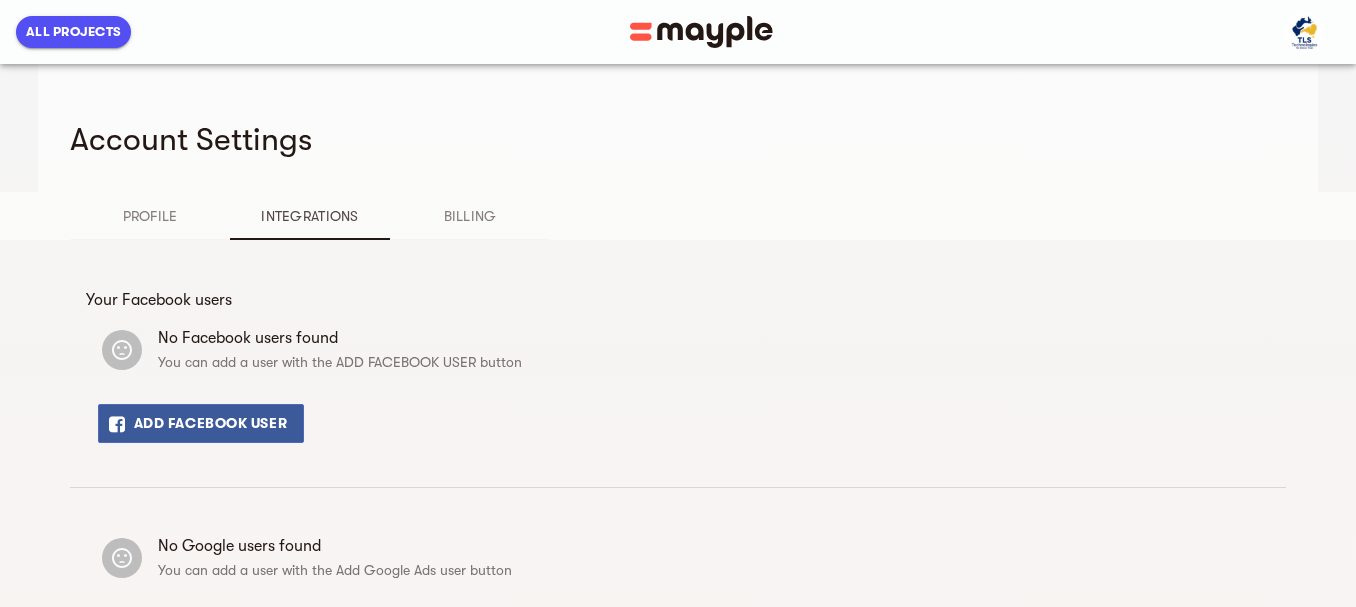 click on "Billing" at bounding box center [470, 216] 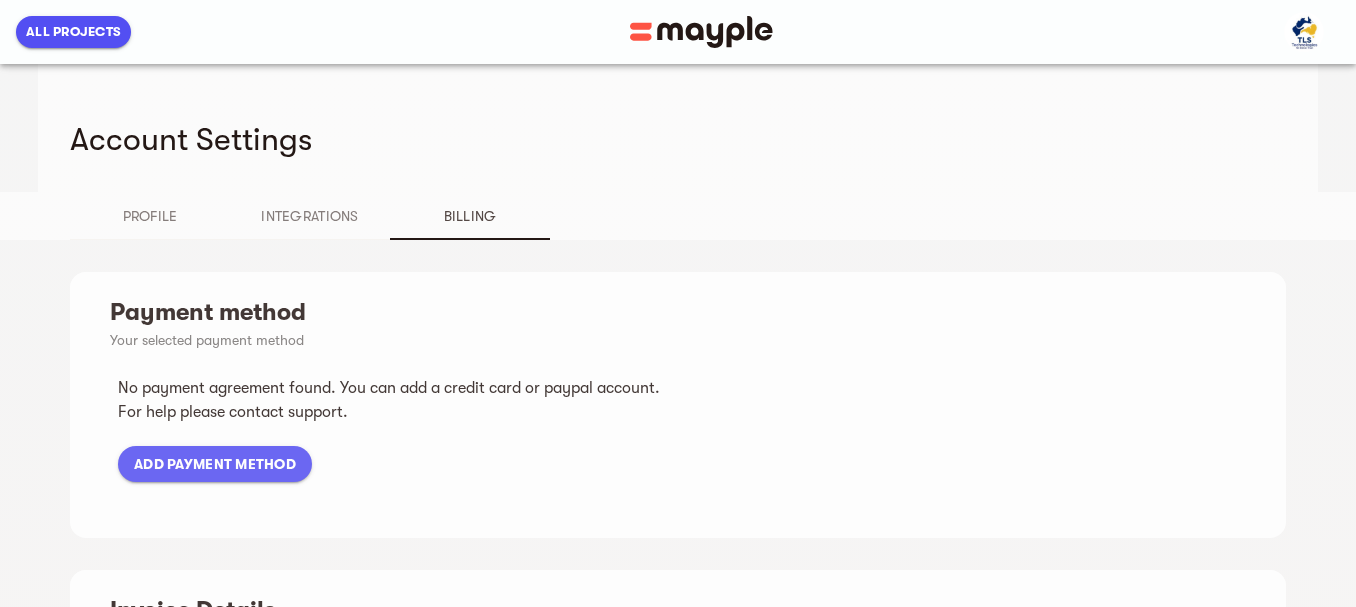 click on "Integrations" at bounding box center [310, 216] 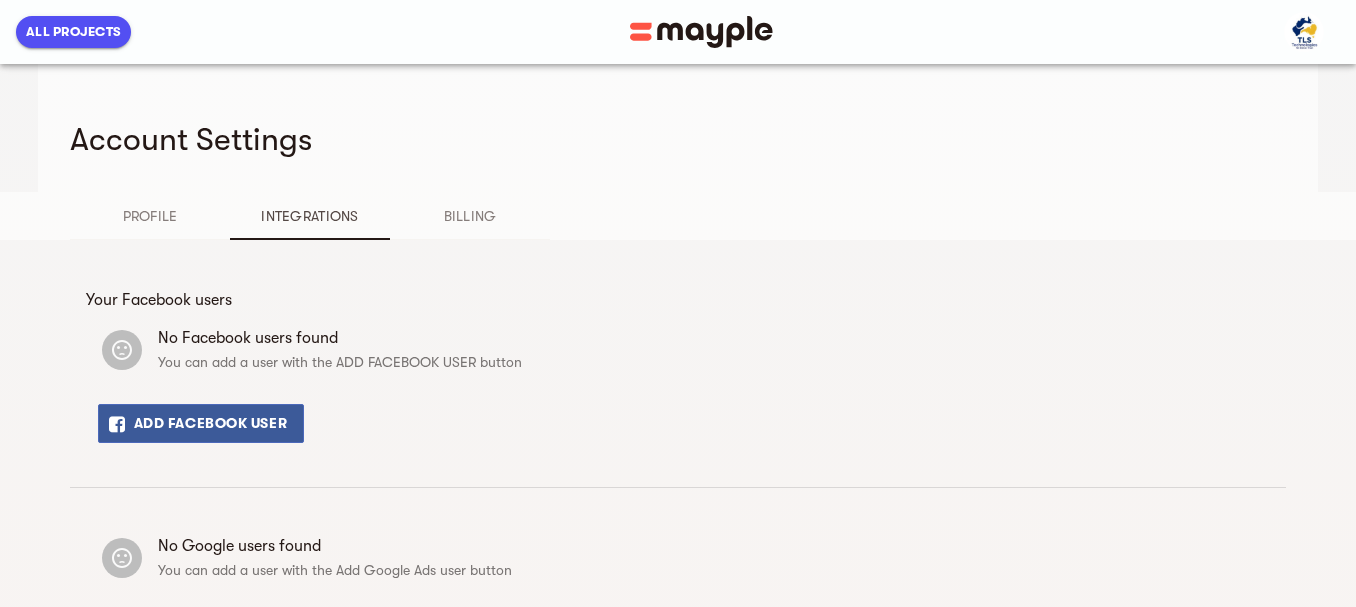click on "Profile" at bounding box center (150, 216) 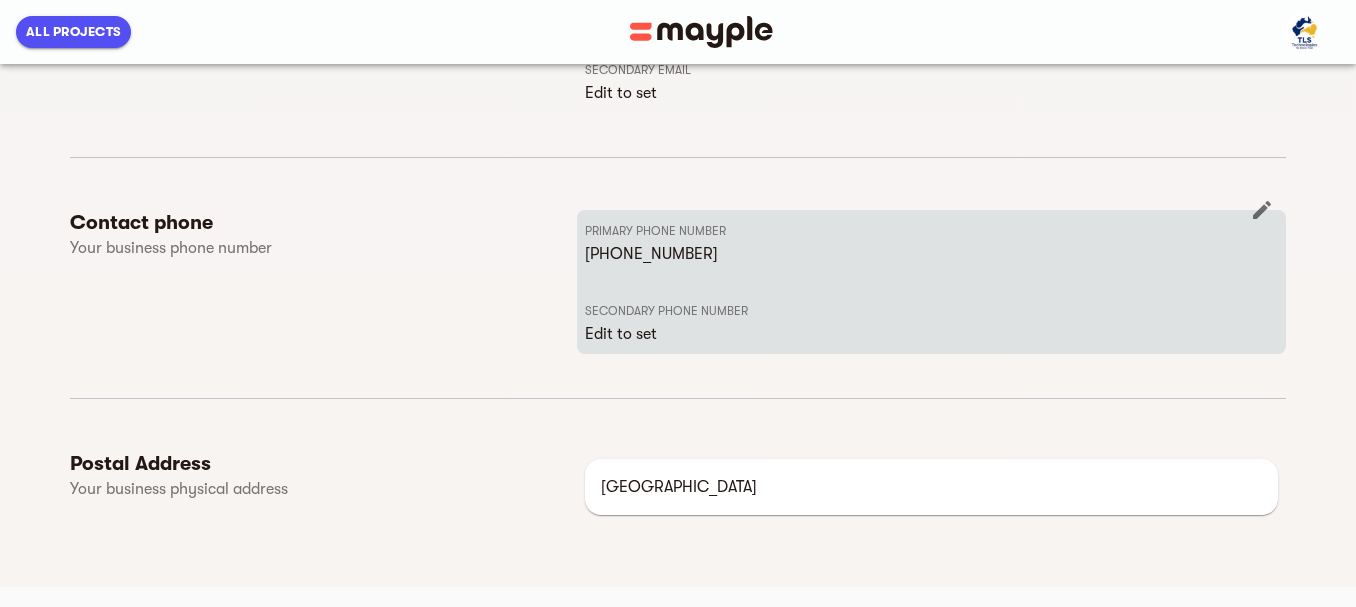 scroll, scrollTop: 623, scrollLeft: 0, axis: vertical 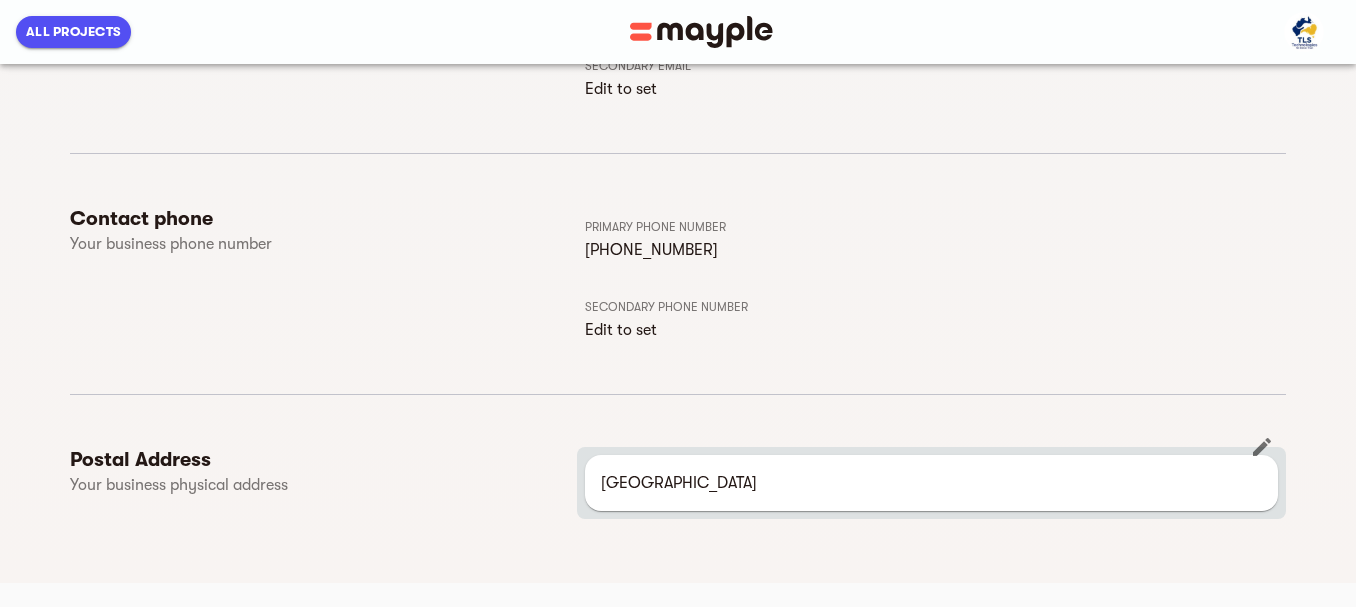 click on "Pakistan" at bounding box center [931, 483] 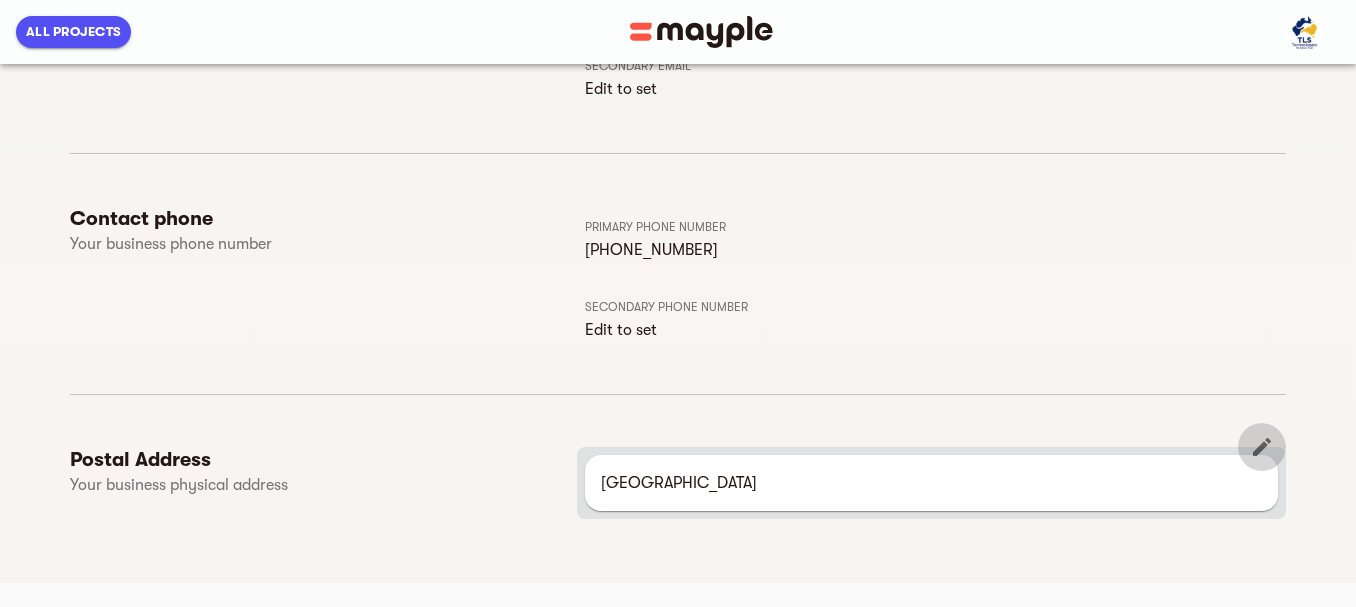 click 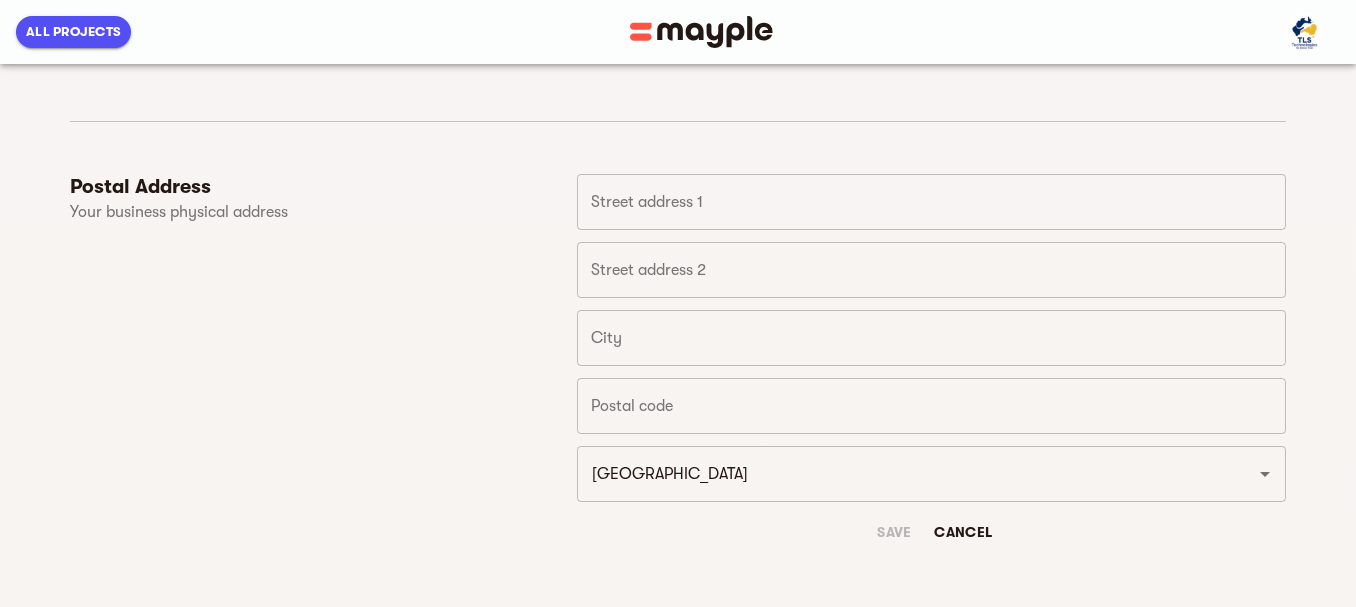 scroll, scrollTop: 923, scrollLeft: 0, axis: vertical 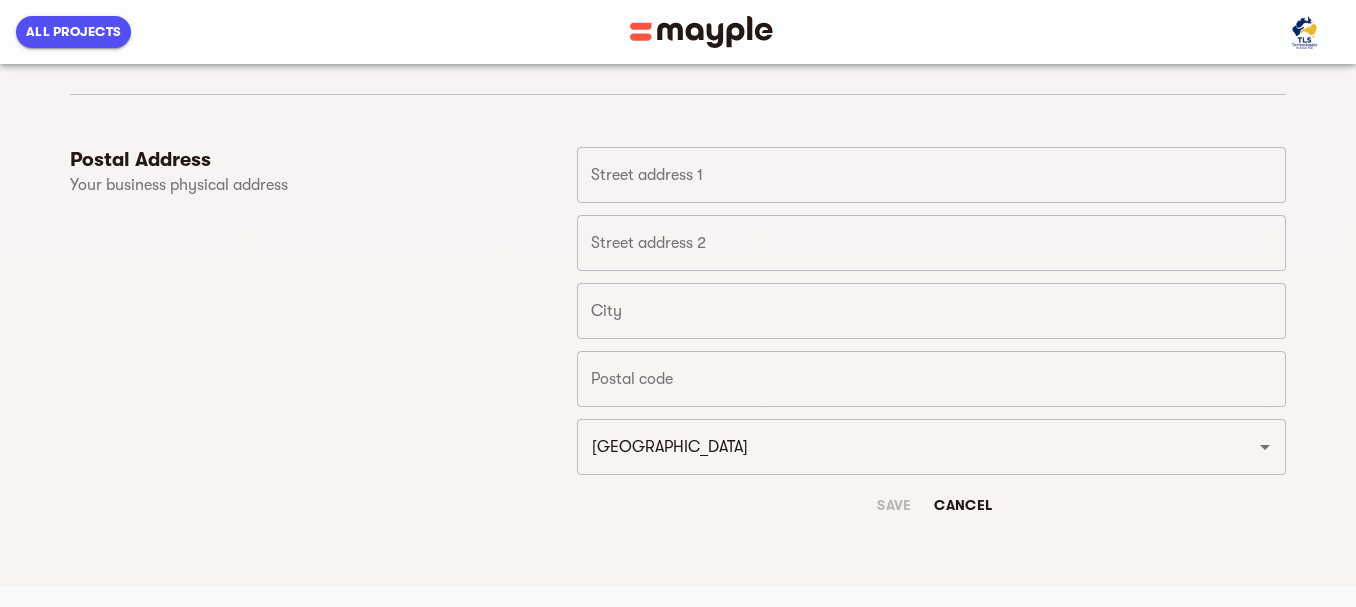 click on "Street address 1 Street address 1 Street address 2 Street address 2 City City Postal code Postal code Pakistan ​ Save Cancel" at bounding box center [931, 335] 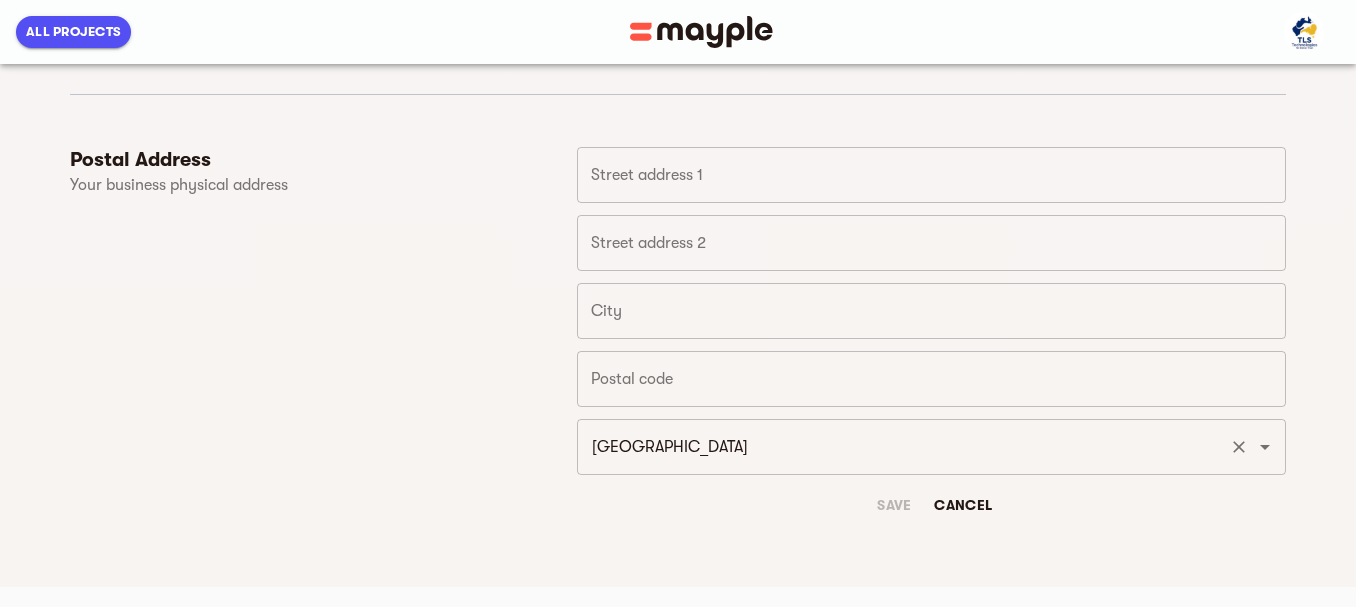 click on "Pakistan" at bounding box center [903, 447] 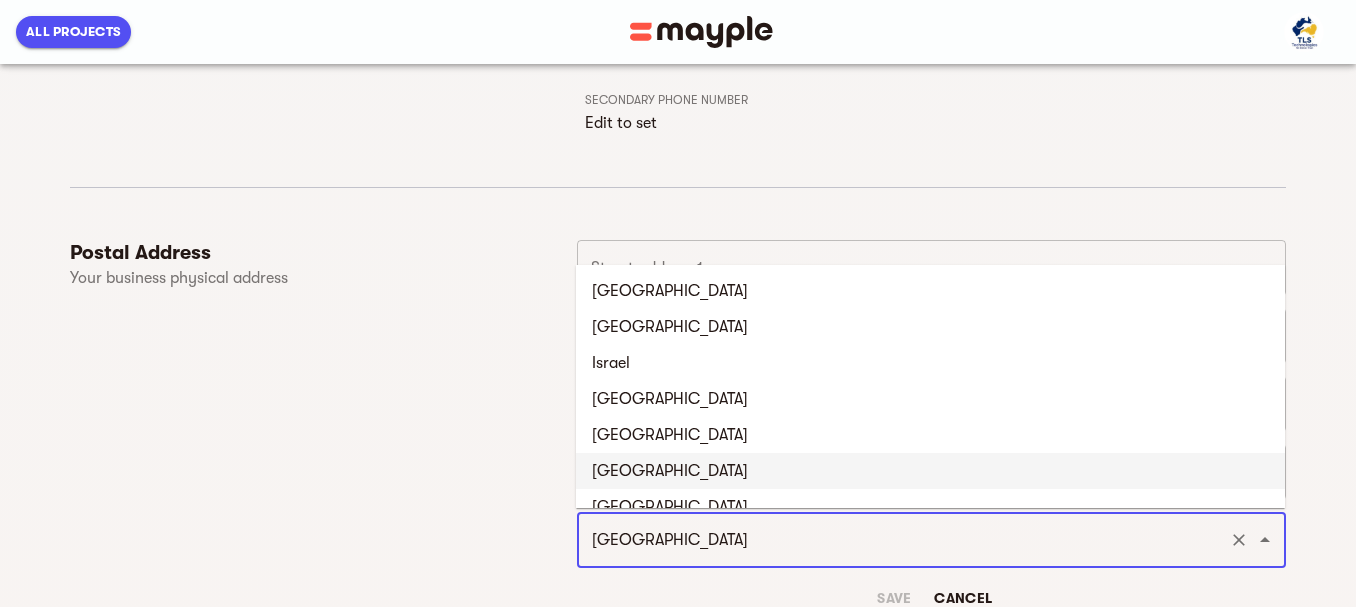 scroll, scrollTop: 927, scrollLeft: 0, axis: vertical 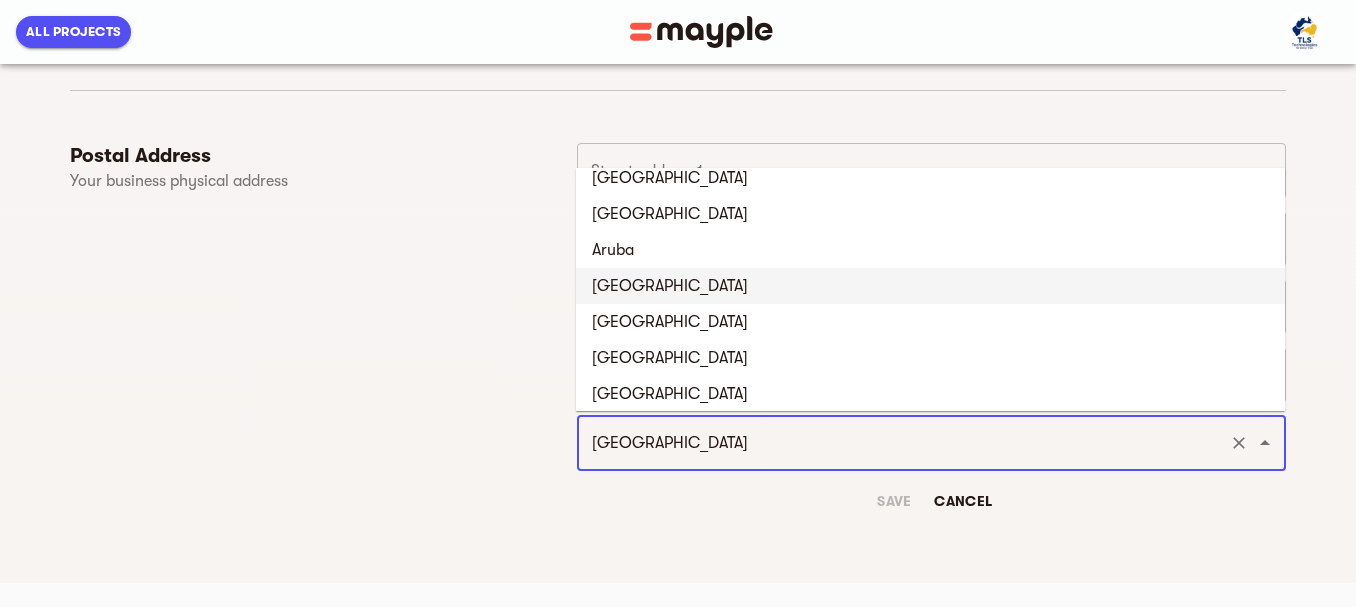 click on "Australia" at bounding box center (930, 286) 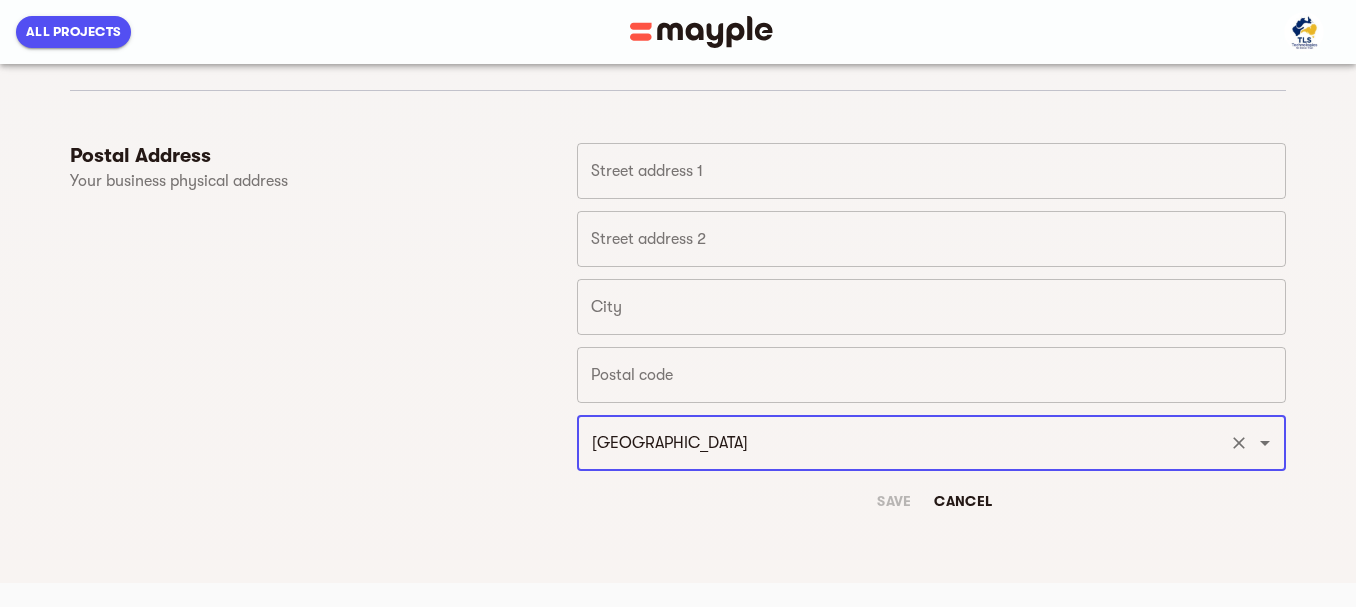 click at bounding box center (931, 171) 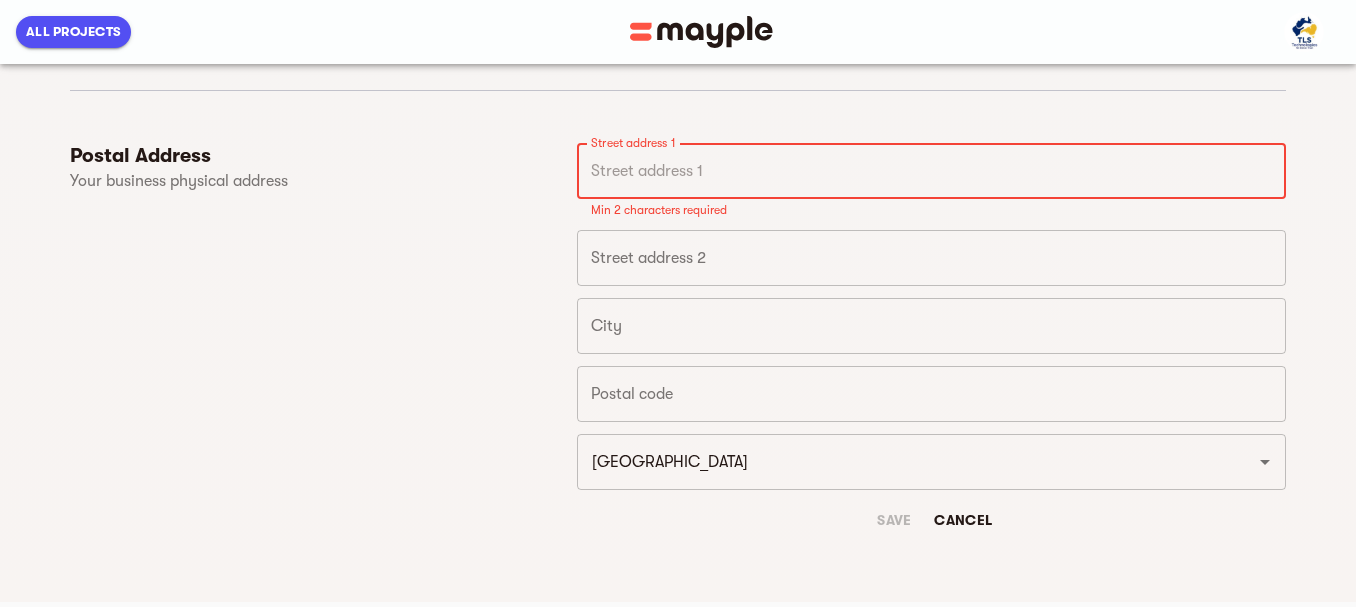 paste on "57 Stanbel Road Salisbury Plains SA 5109, Australia" 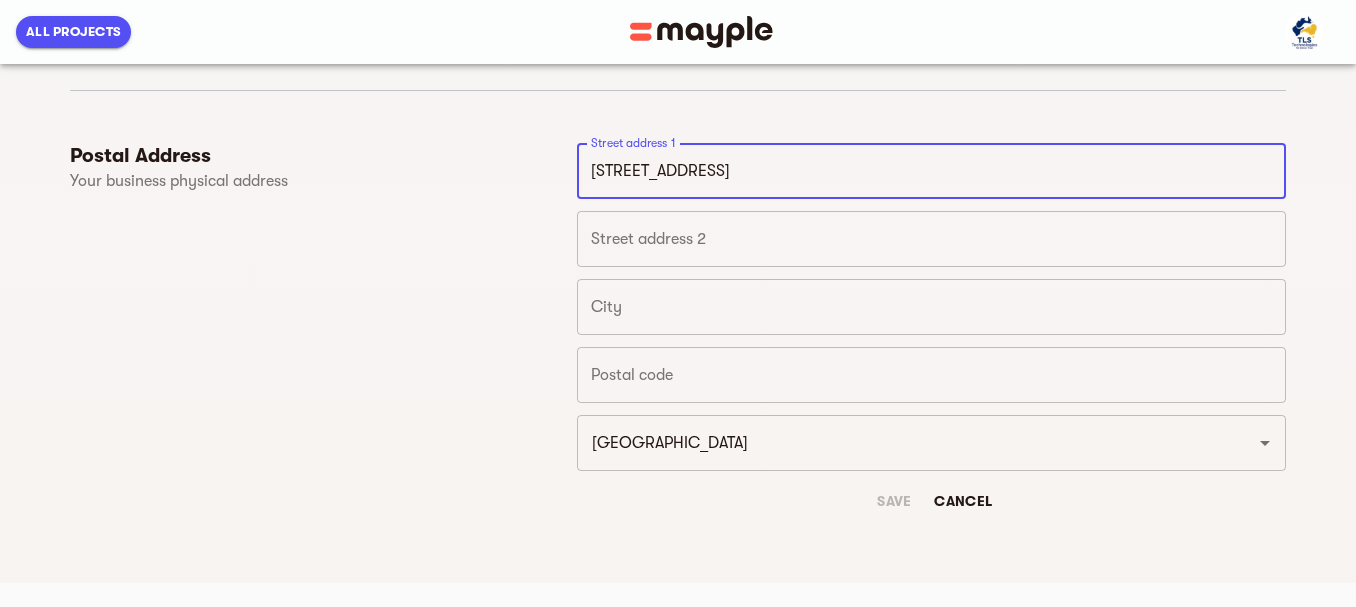 drag, startPoint x: 716, startPoint y: 168, endPoint x: 823, endPoint y: 169, distance: 107.00467 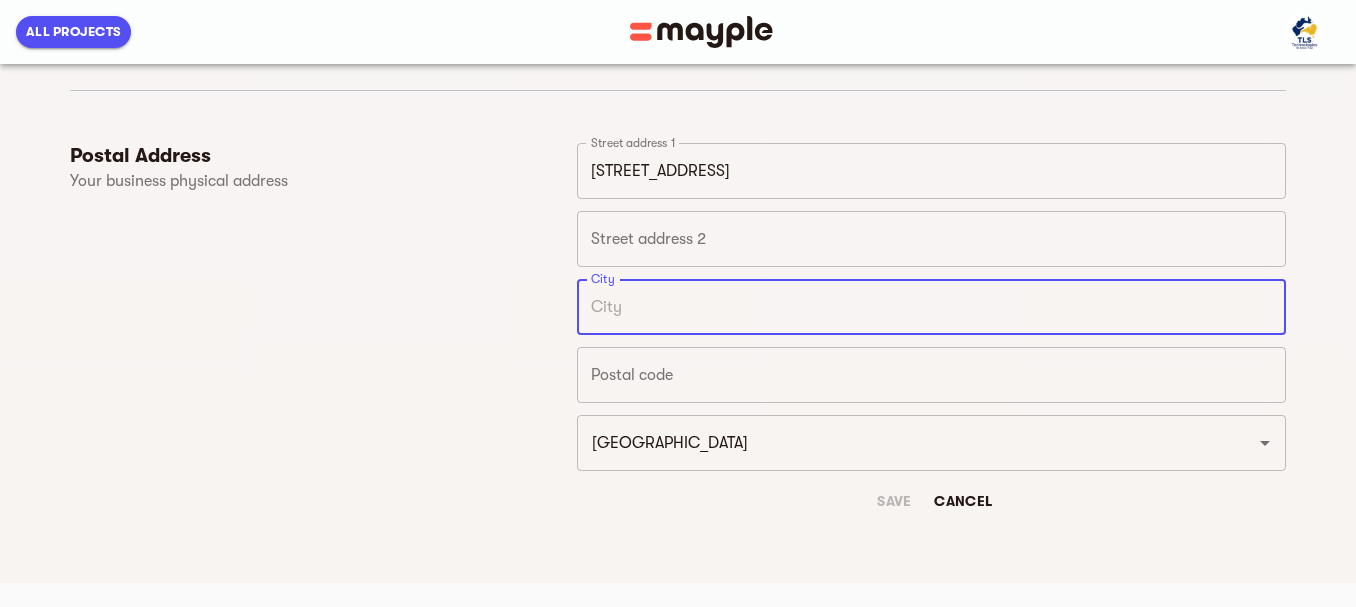 paste on "Salisbury Plains" 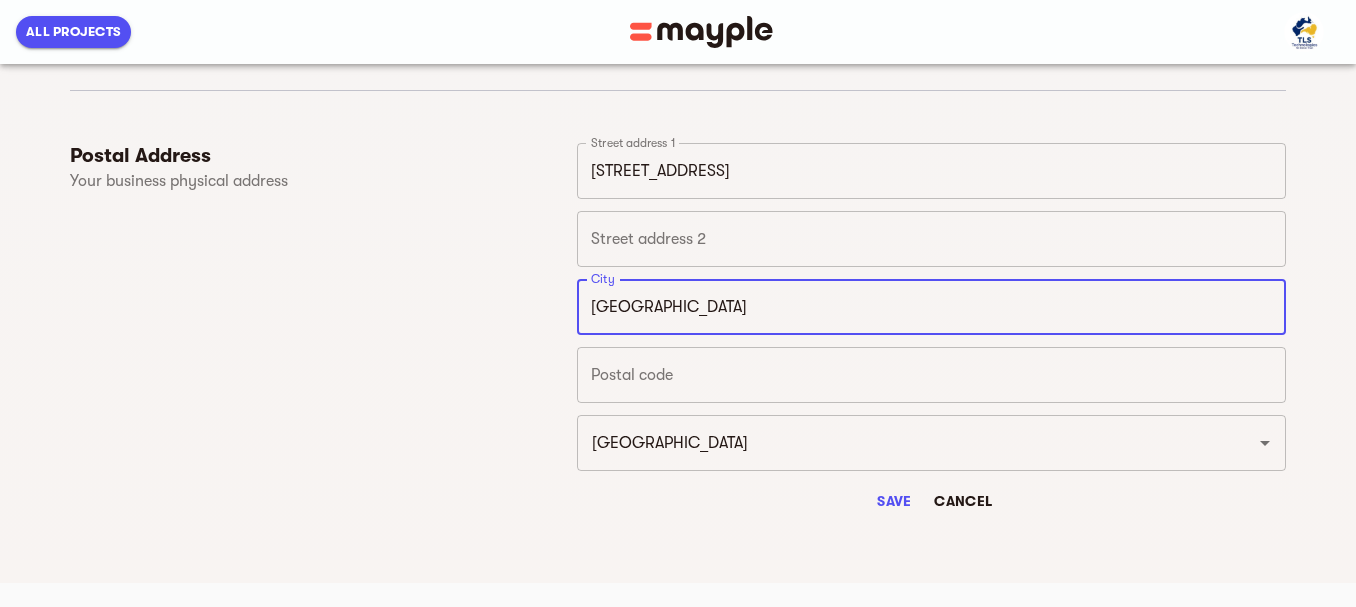 type on "Salisbury Plains" 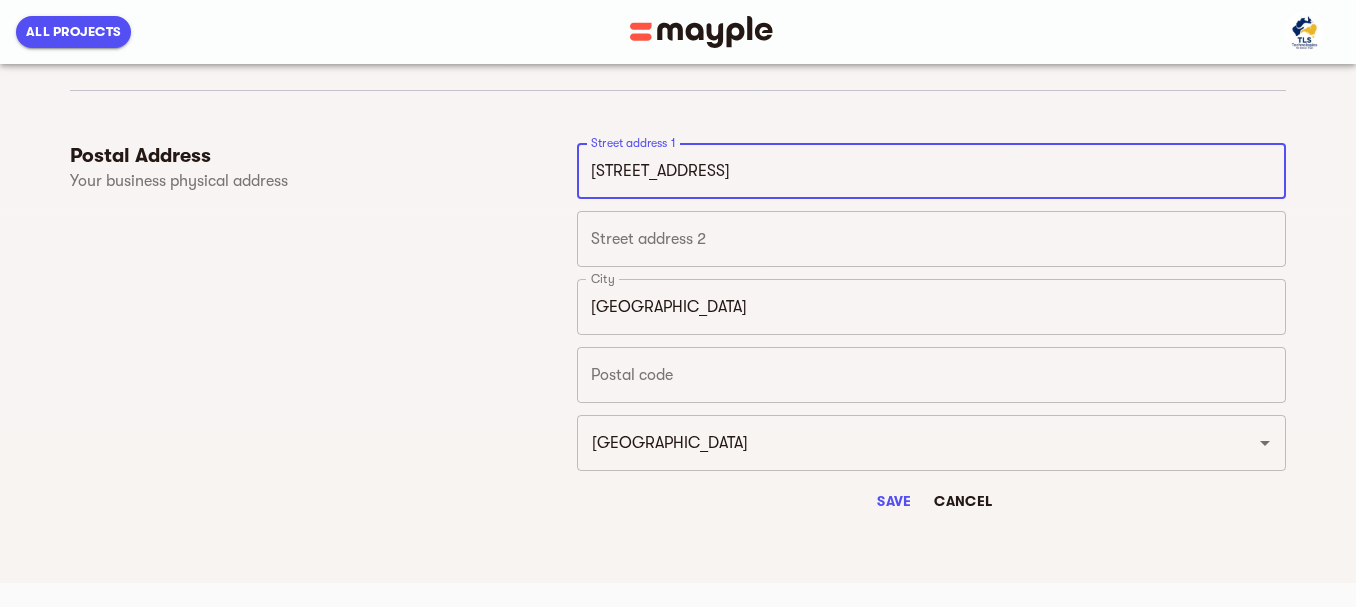 click on "57 Stanbel Road Salisbury Plains SA 5109, Australia" at bounding box center (931, 171) 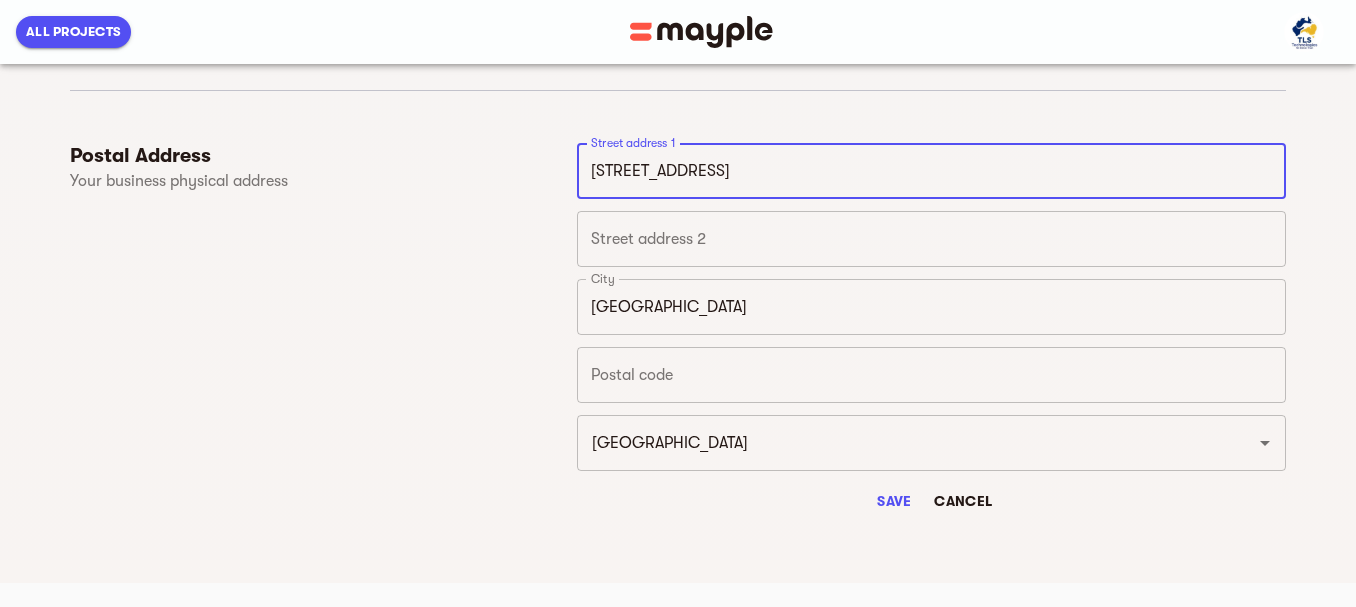 click at bounding box center (931, 375) 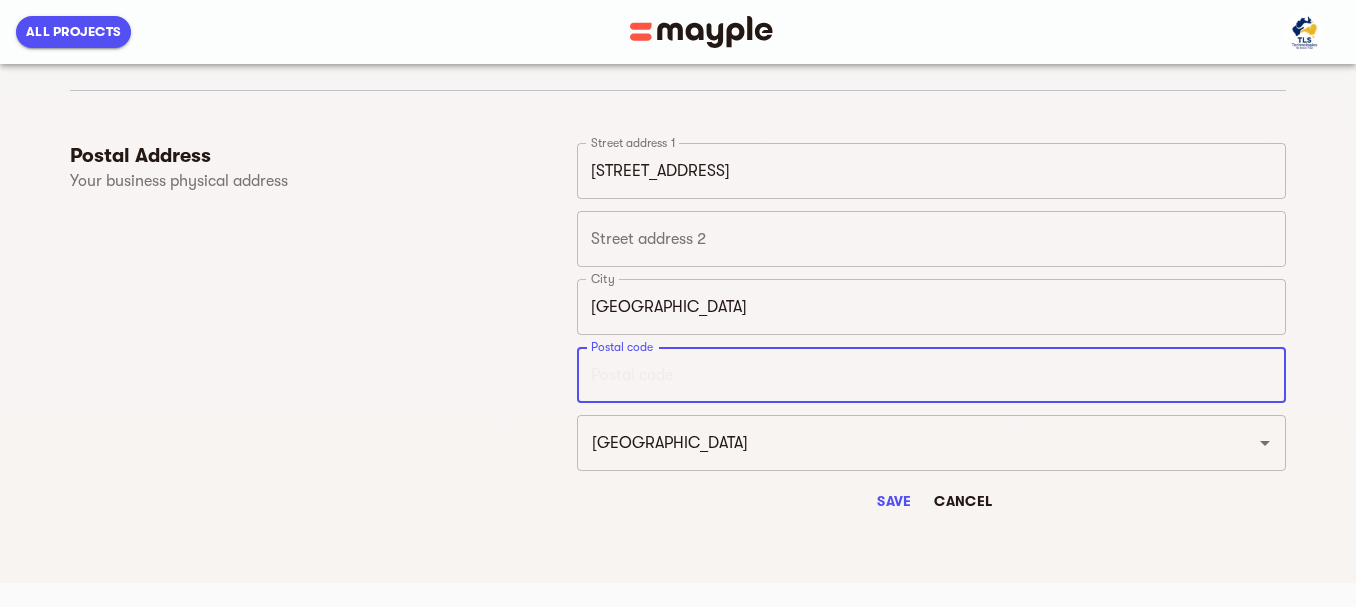 paste on "5109" 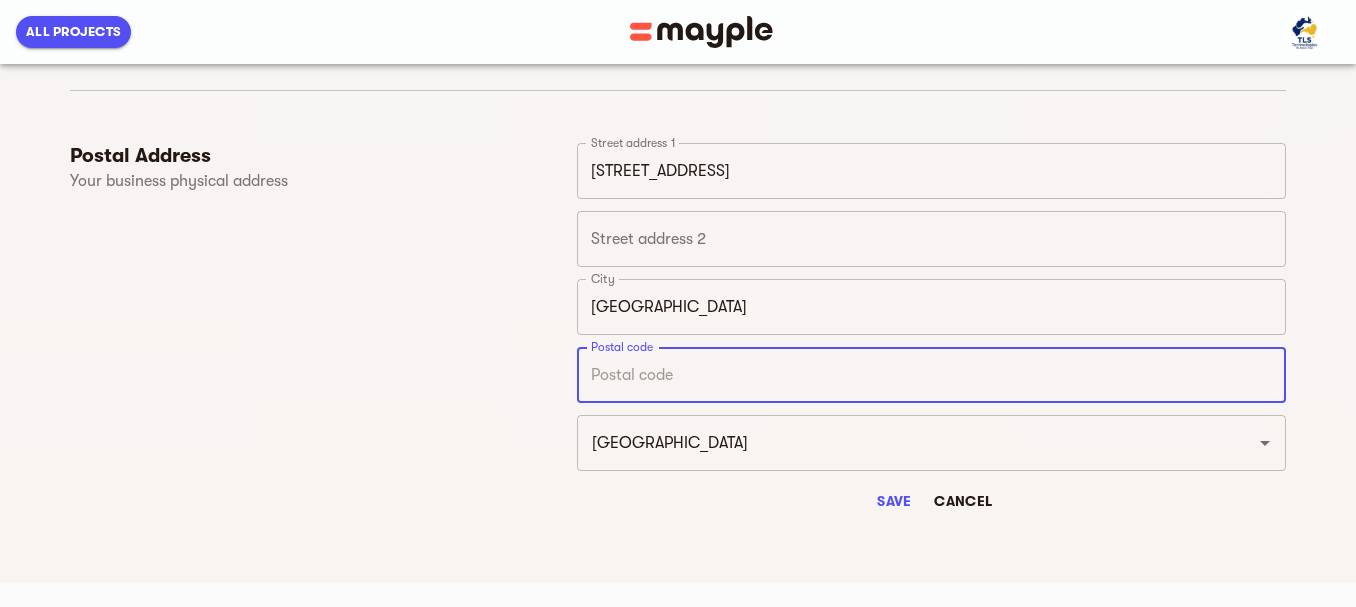type on "5109" 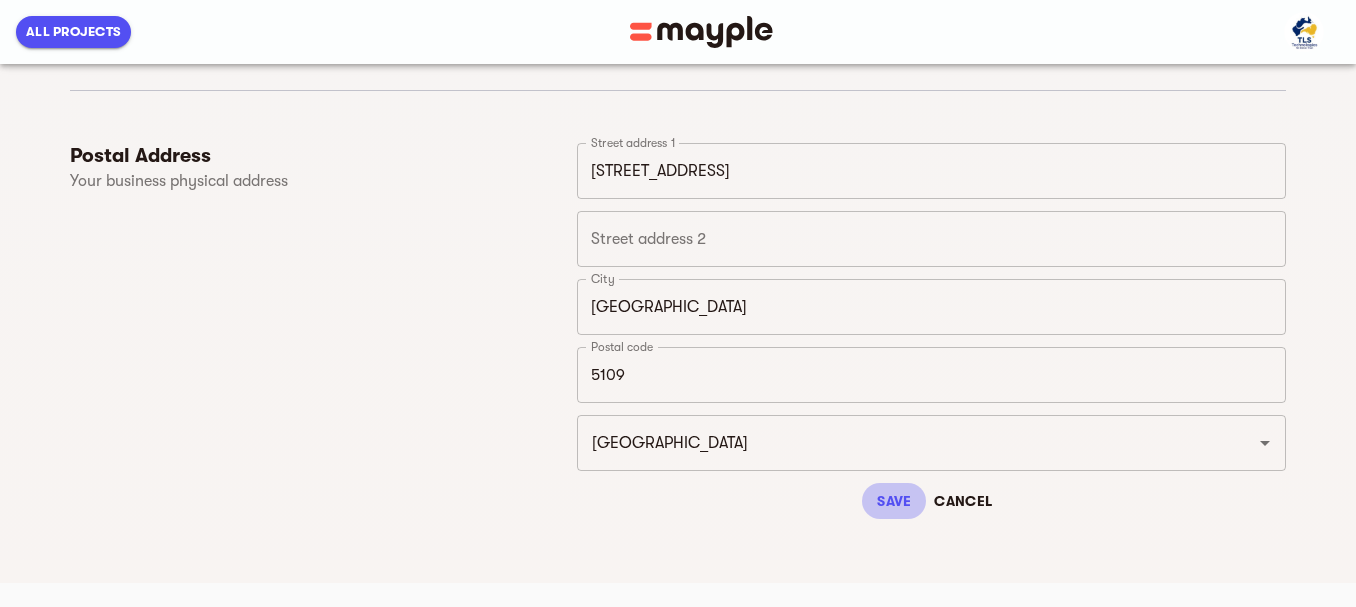 click on "Save" at bounding box center [894, 501] 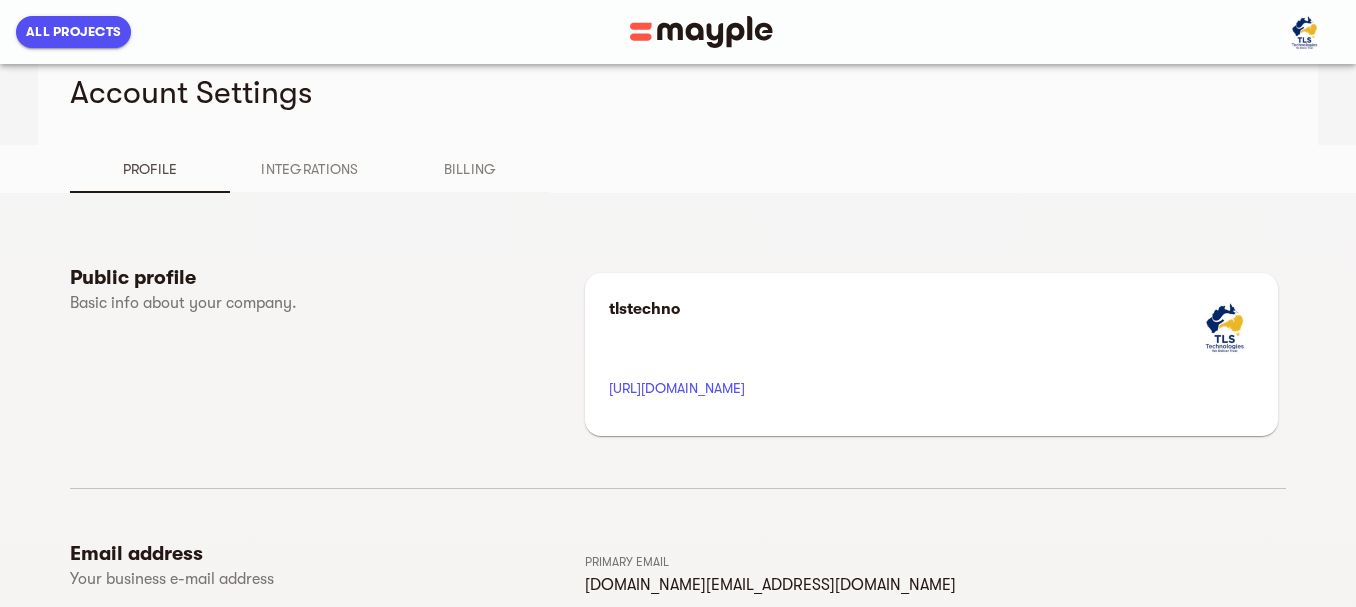 scroll, scrollTop: 0, scrollLeft: 0, axis: both 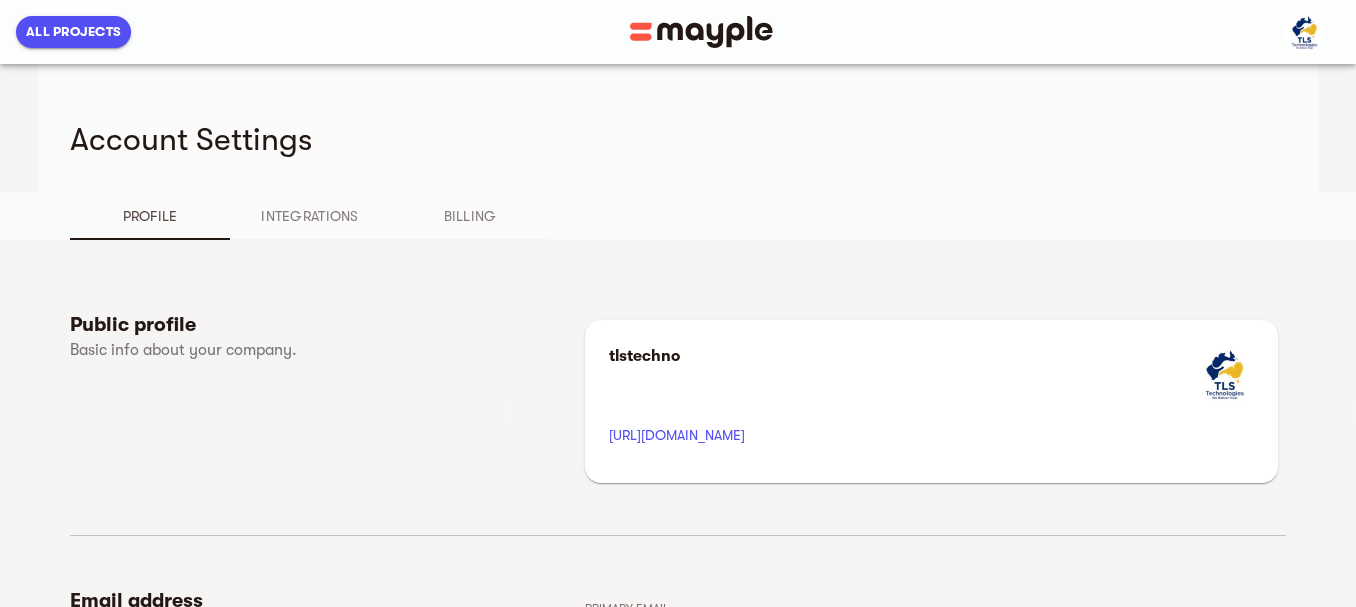 click on "Account Settings" at bounding box center [670, 140] 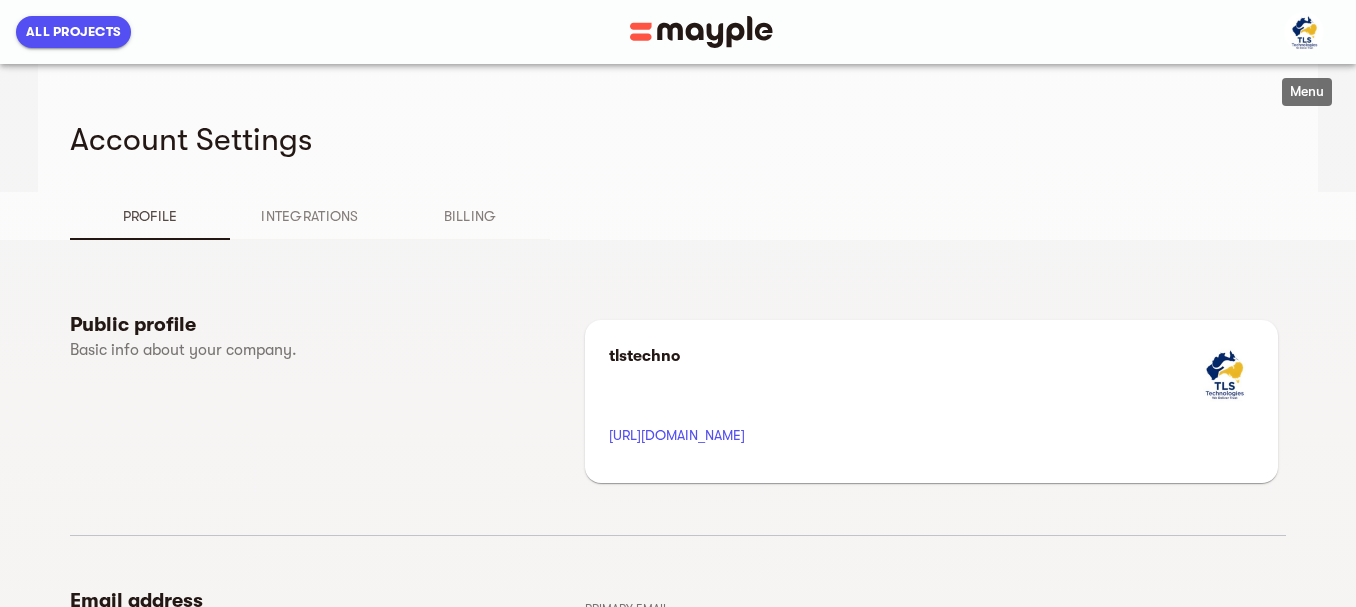 click at bounding box center (1304, 32) 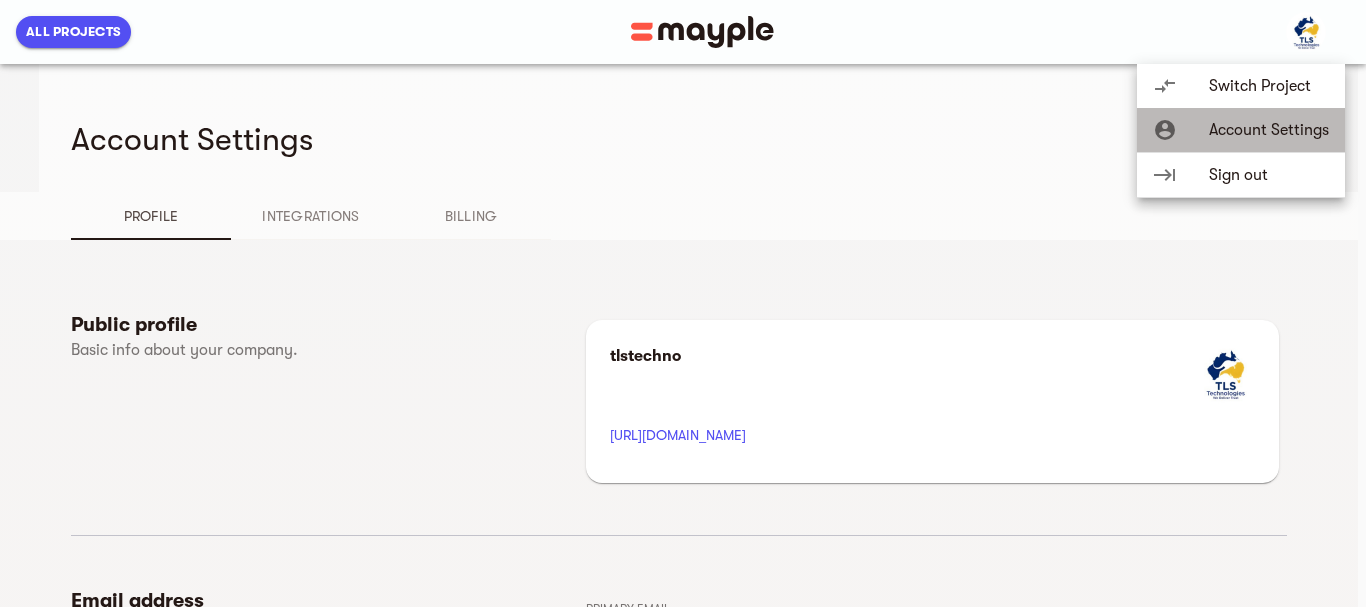click on "Account Settings" at bounding box center [1269, 130] 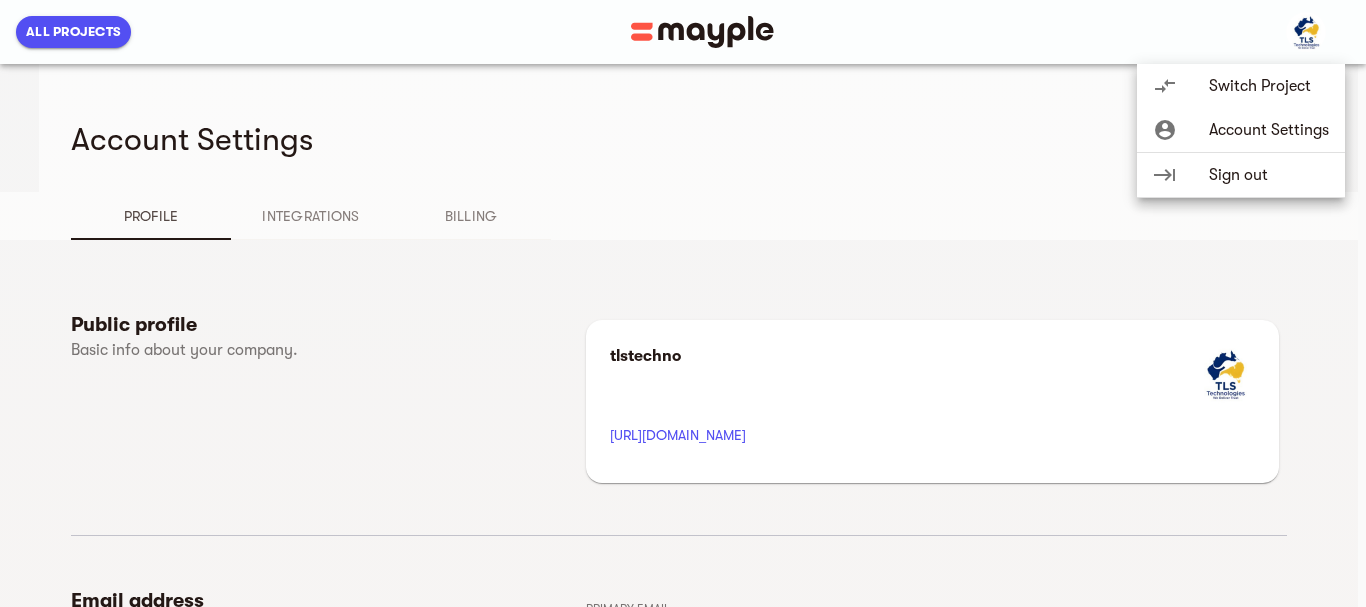 click at bounding box center [683, 303] 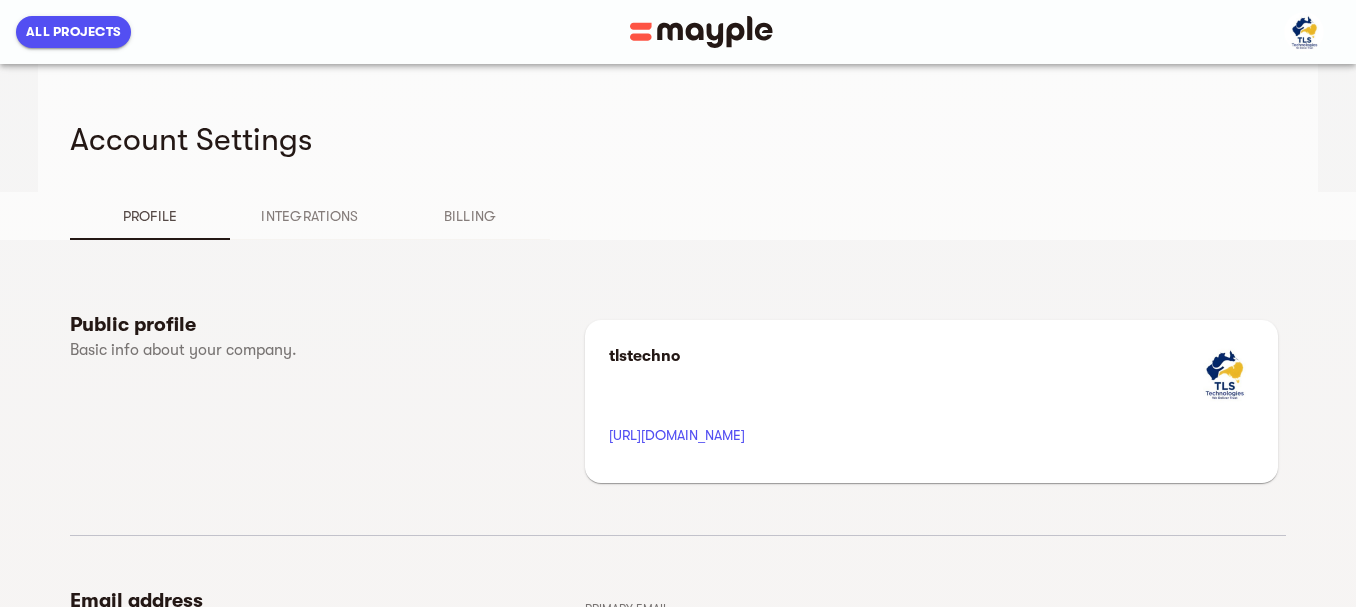 click on "All Projects" at bounding box center (73, 32) 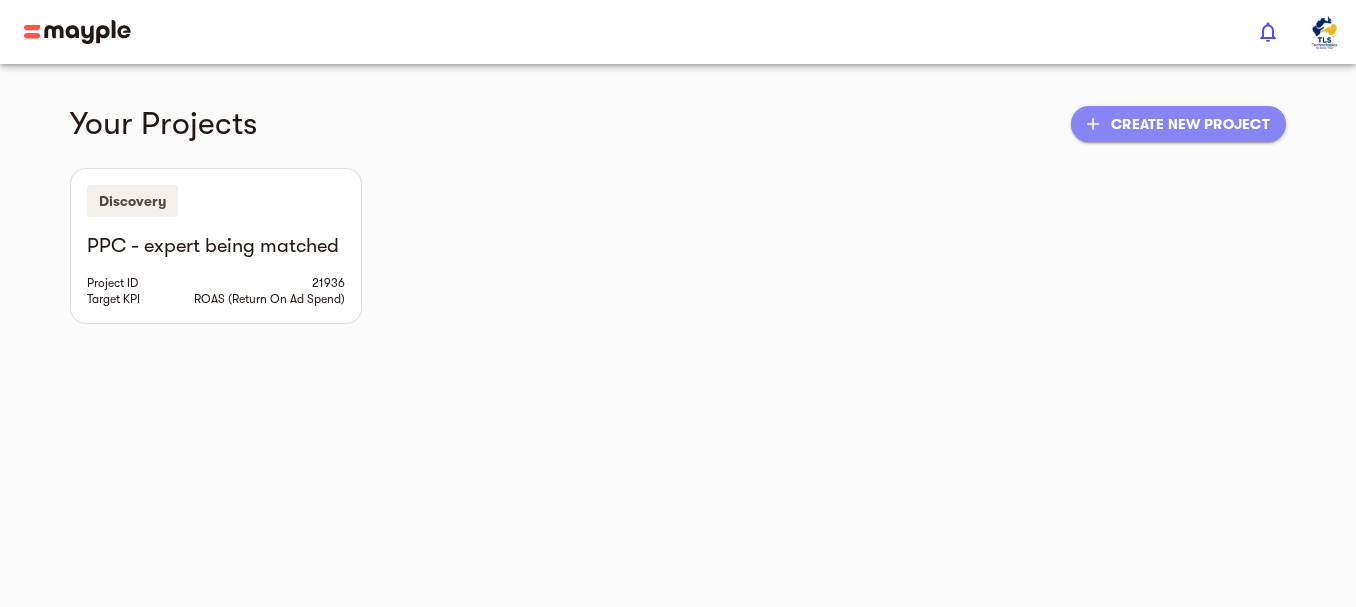 click on "add Create new project" at bounding box center (1178, 124) 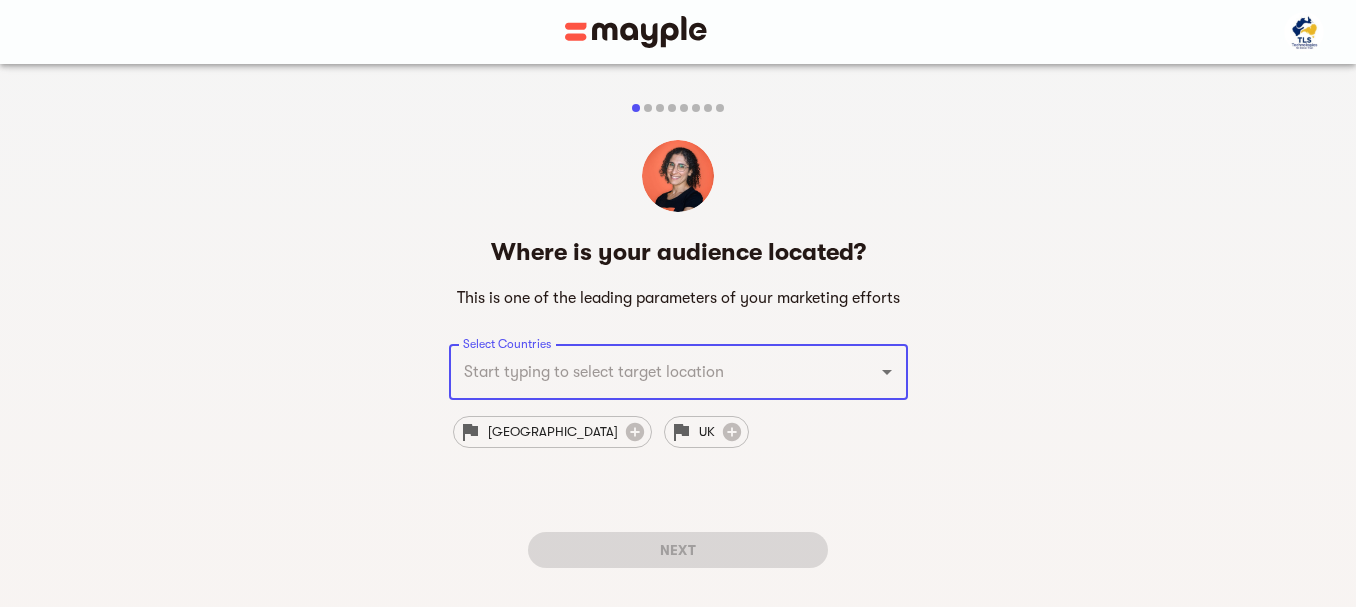 click on "Select Countries" at bounding box center [650, 372] 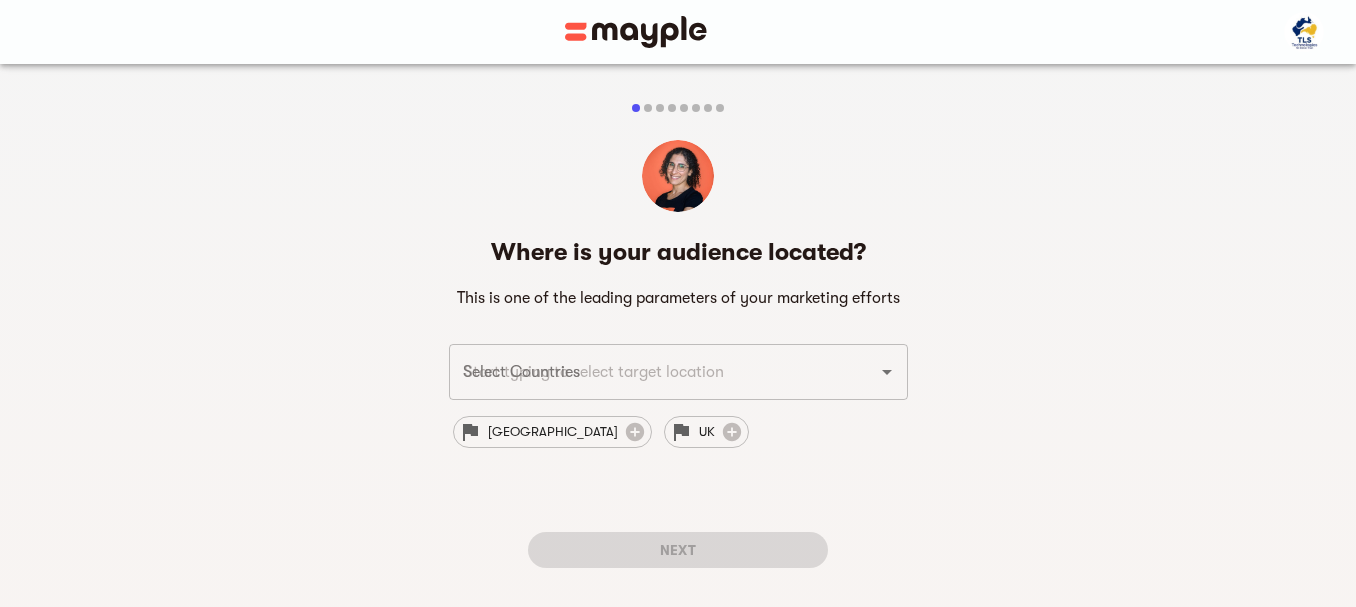 click on "Where is your audience located? This is one of the leading parameters of your marketing efforts Select Countries Select Countries USA UK Next" at bounding box center (678, 360) 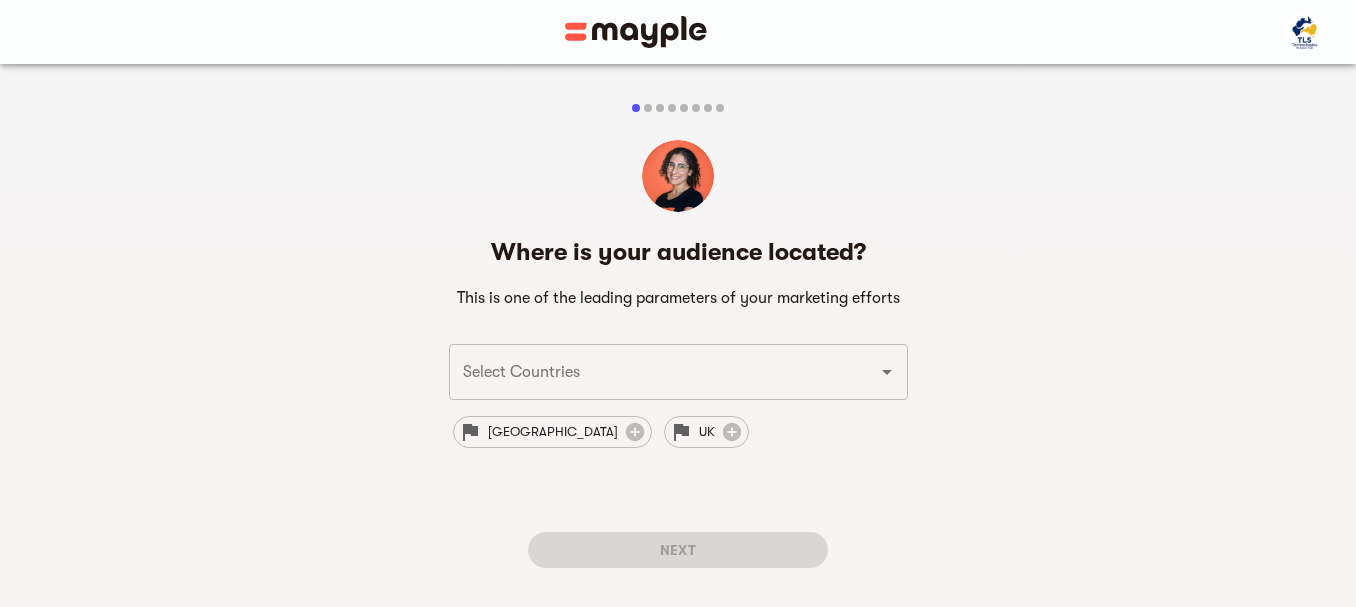 click on "Select Countries" at bounding box center (650, 372) 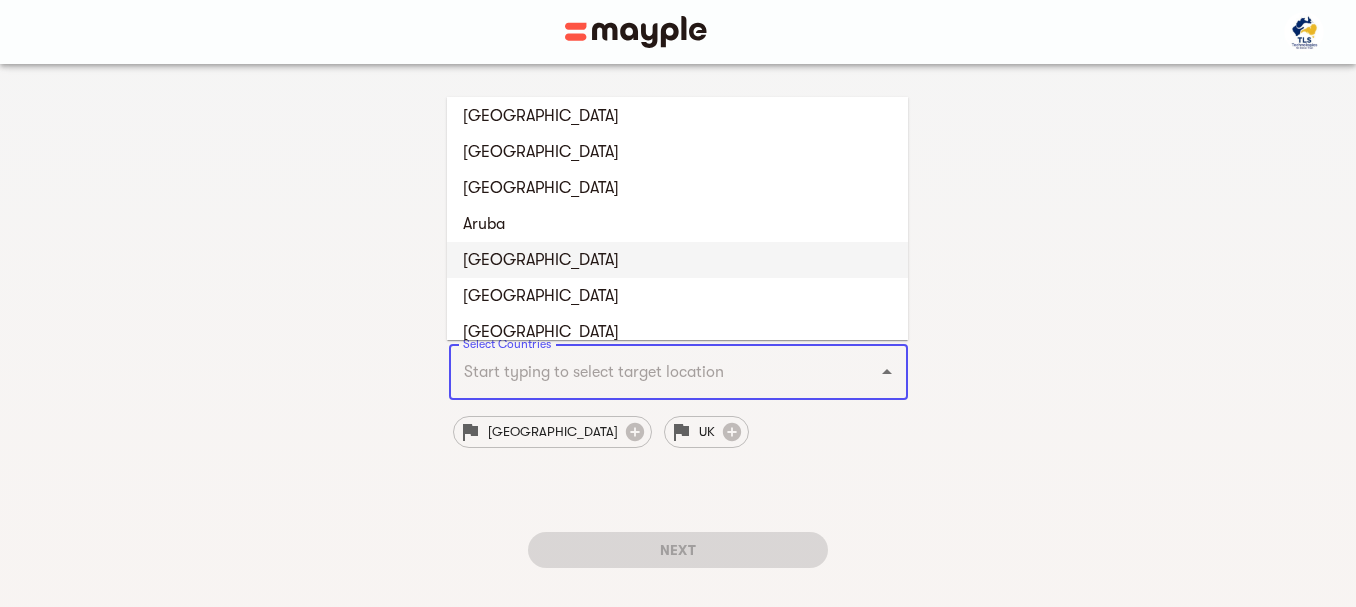 scroll, scrollTop: 700, scrollLeft: 0, axis: vertical 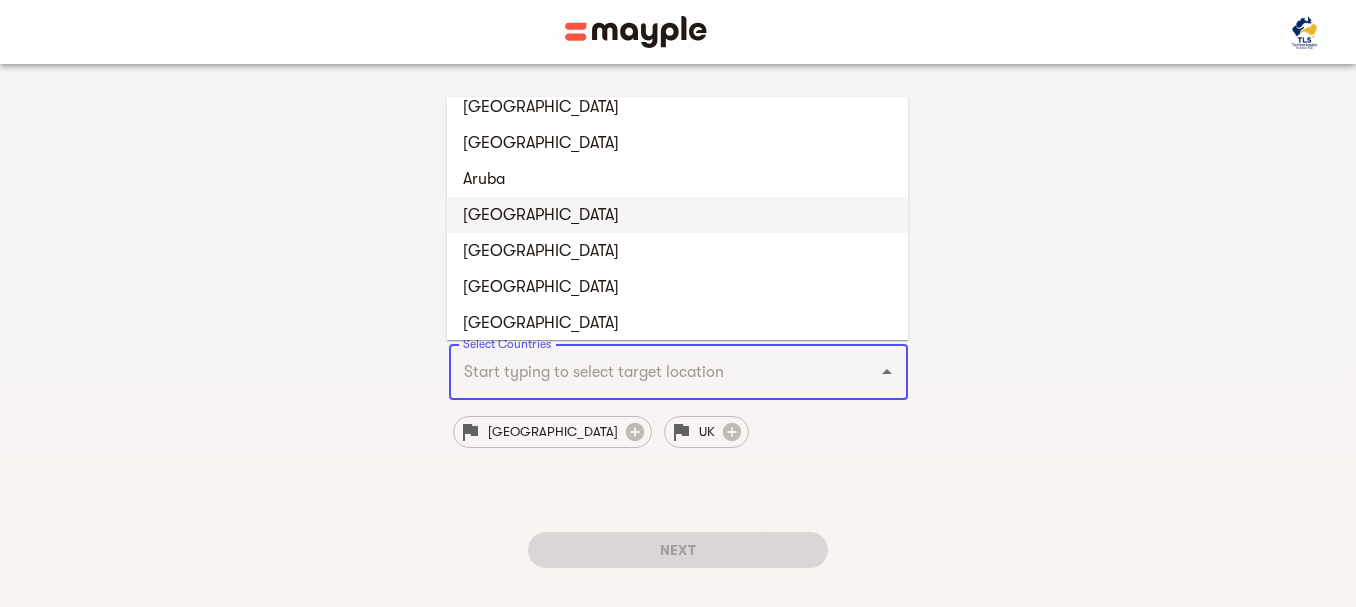 click on "Australia" at bounding box center (677, 215) 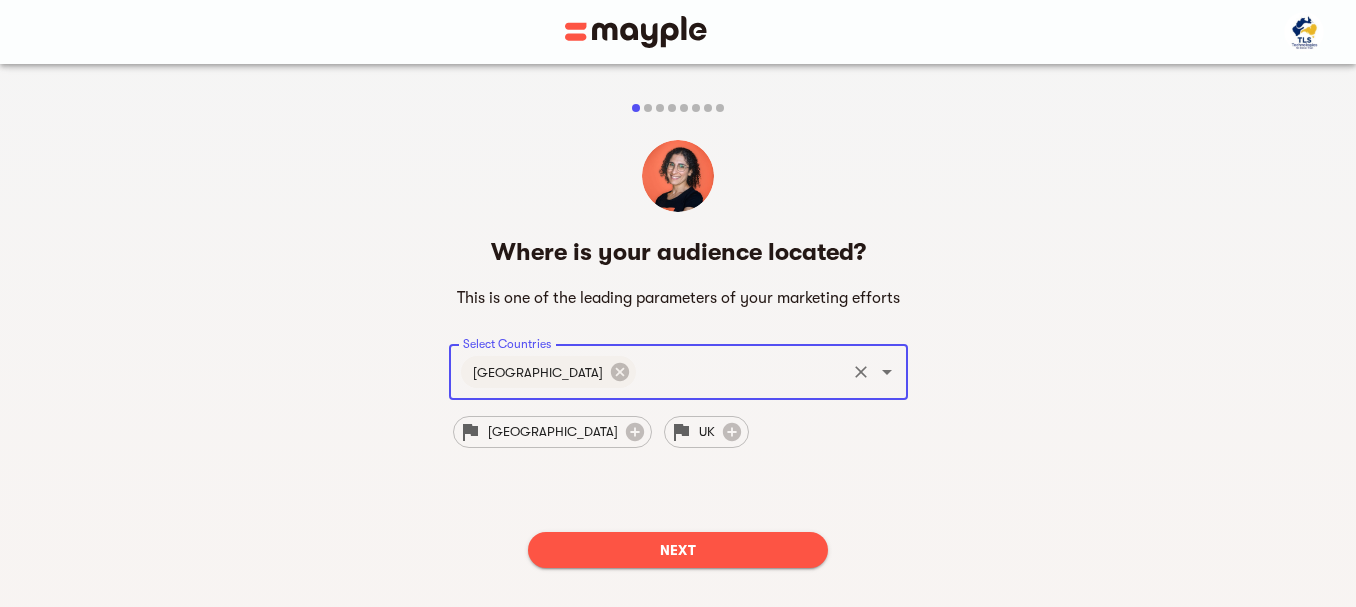 click on "Next" at bounding box center [678, 550] 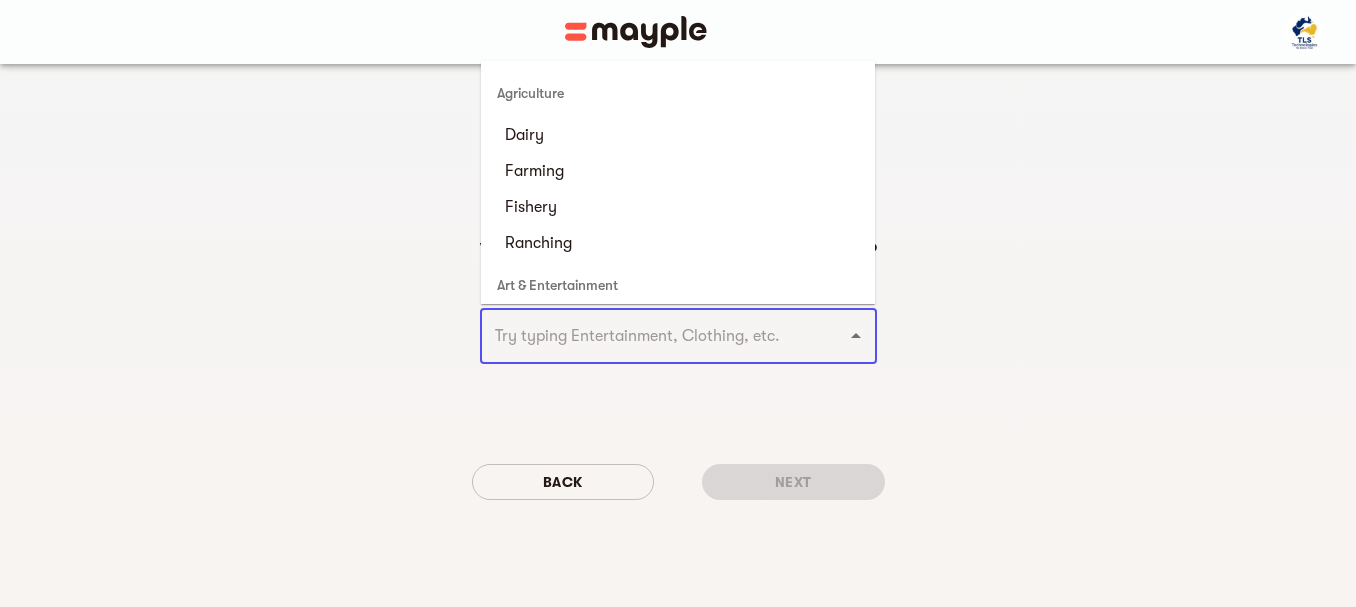 click at bounding box center (650, 336) 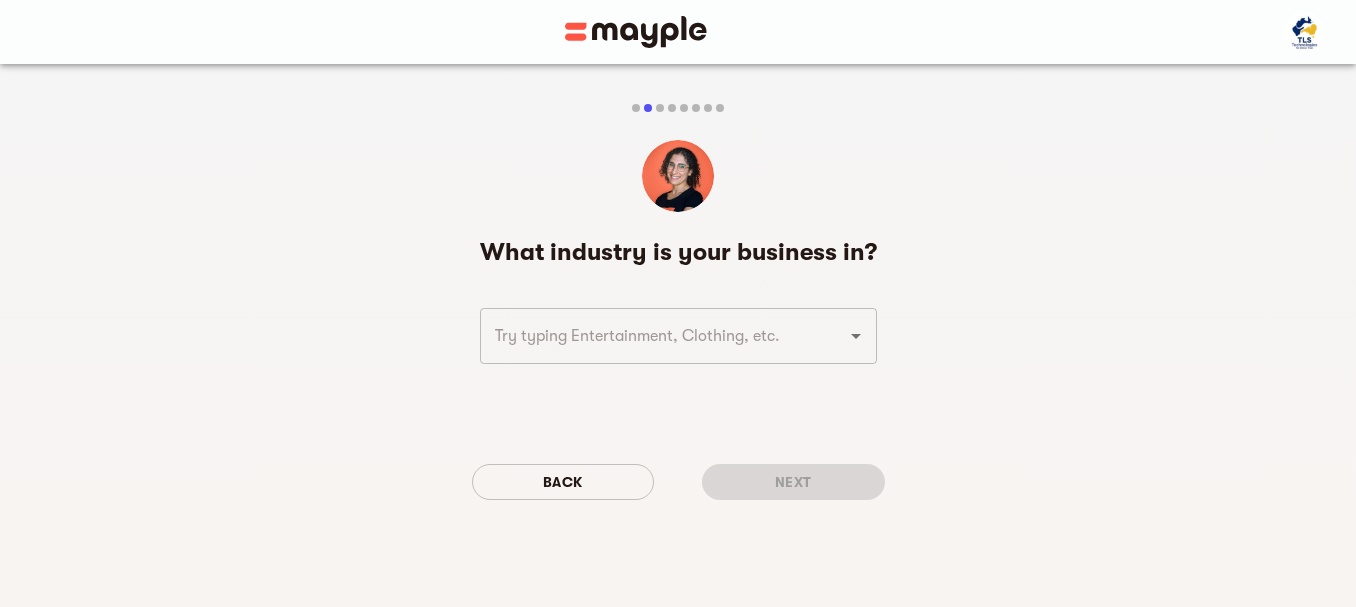 click on "What industry is your business in? ​ Back Next" at bounding box center [678, 326] 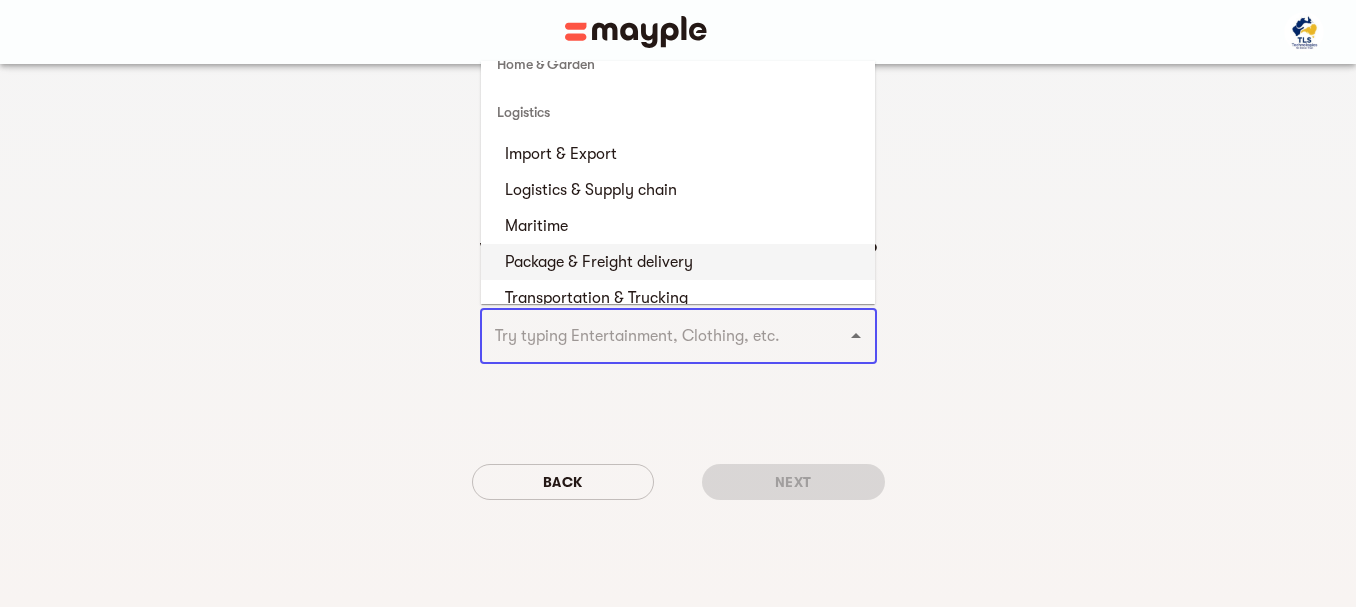 scroll, scrollTop: 3800, scrollLeft: 0, axis: vertical 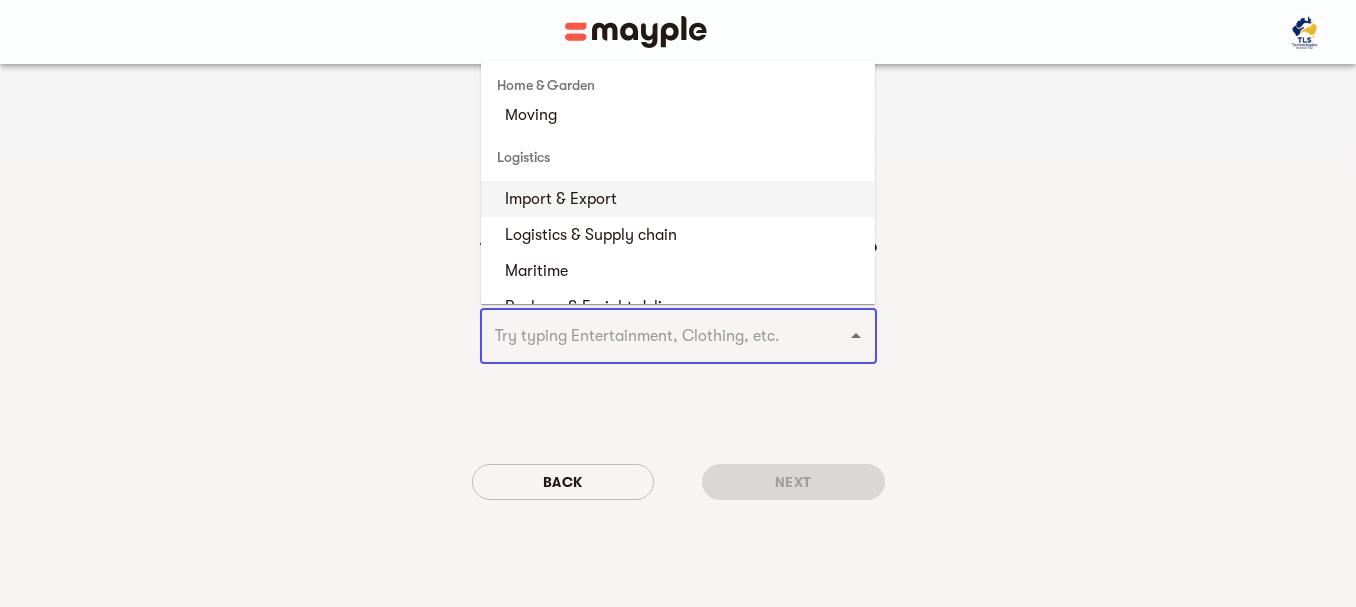 click on "Import & Export" at bounding box center (678, 199) 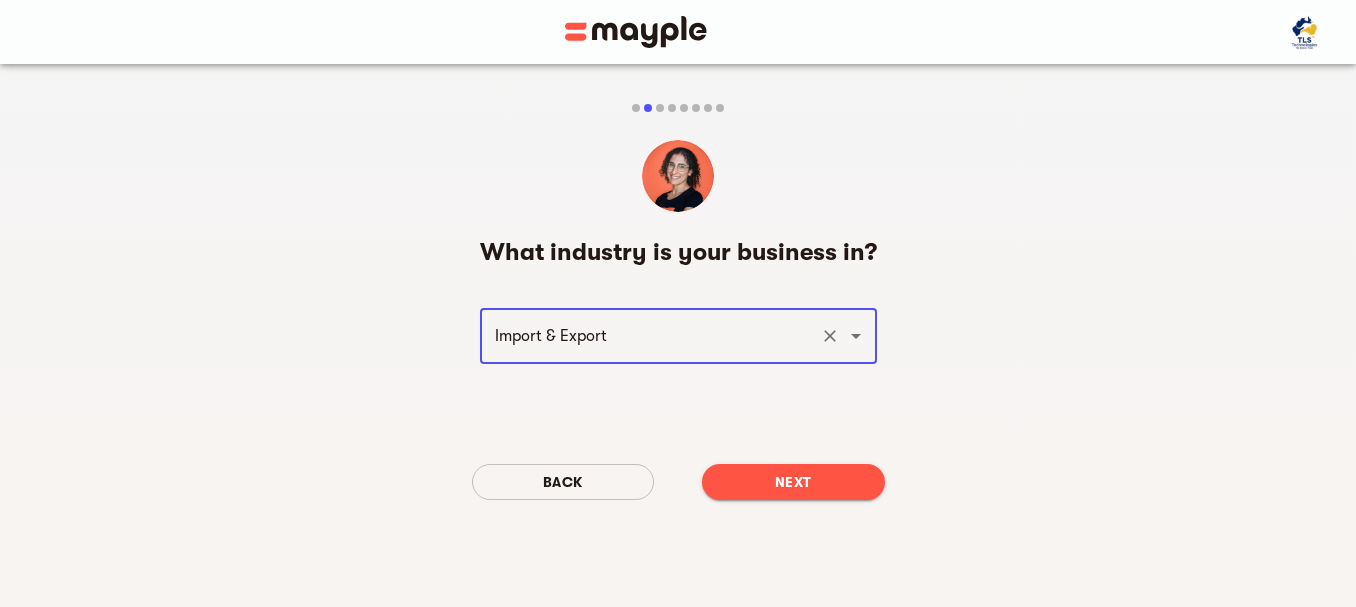 click on "Next" at bounding box center [793, 482] 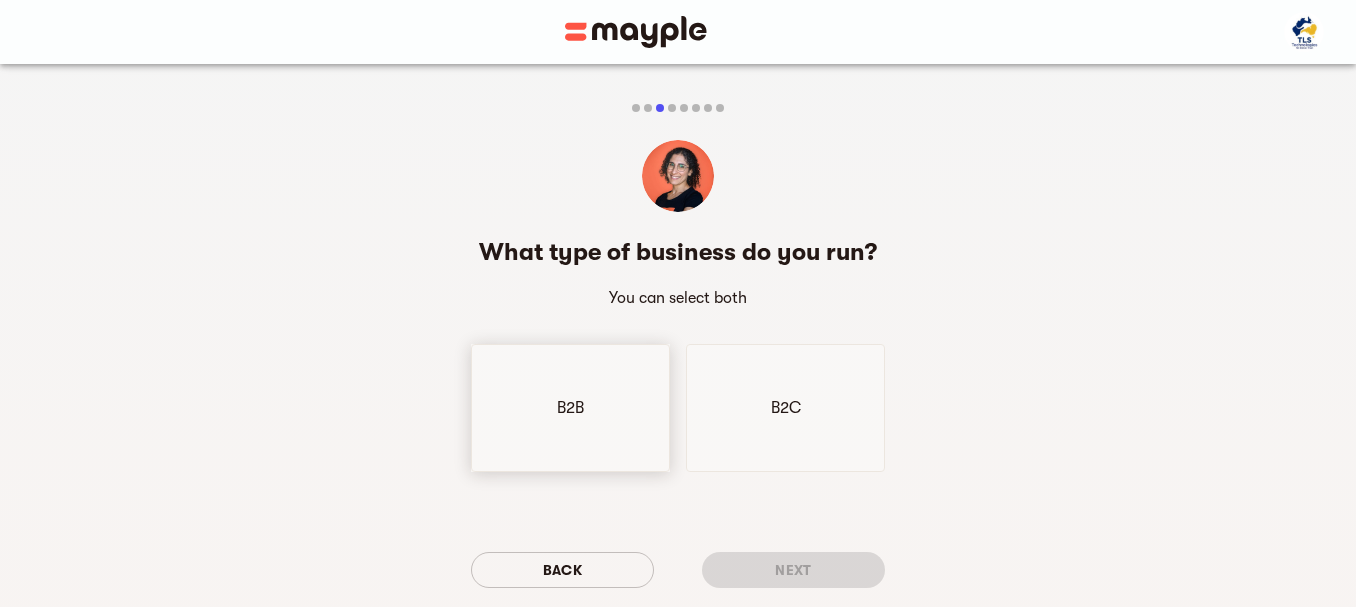 click on "B2B" at bounding box center [570, 408] 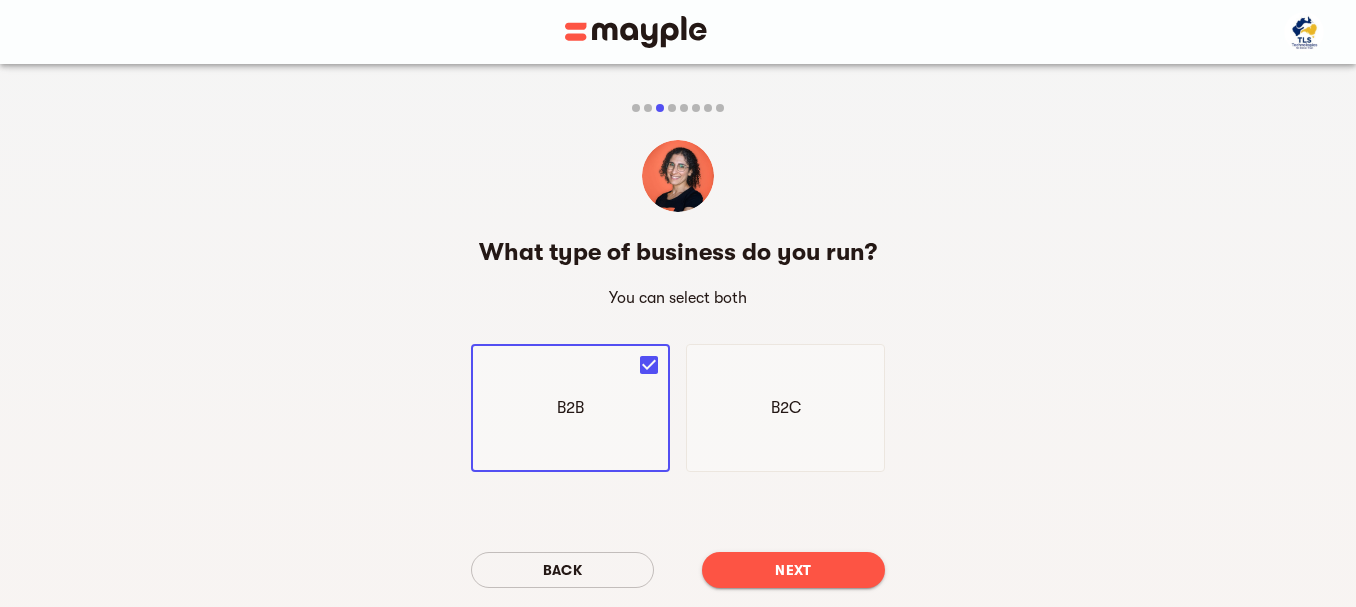 click on "Next" at bounding box center [793, 570] 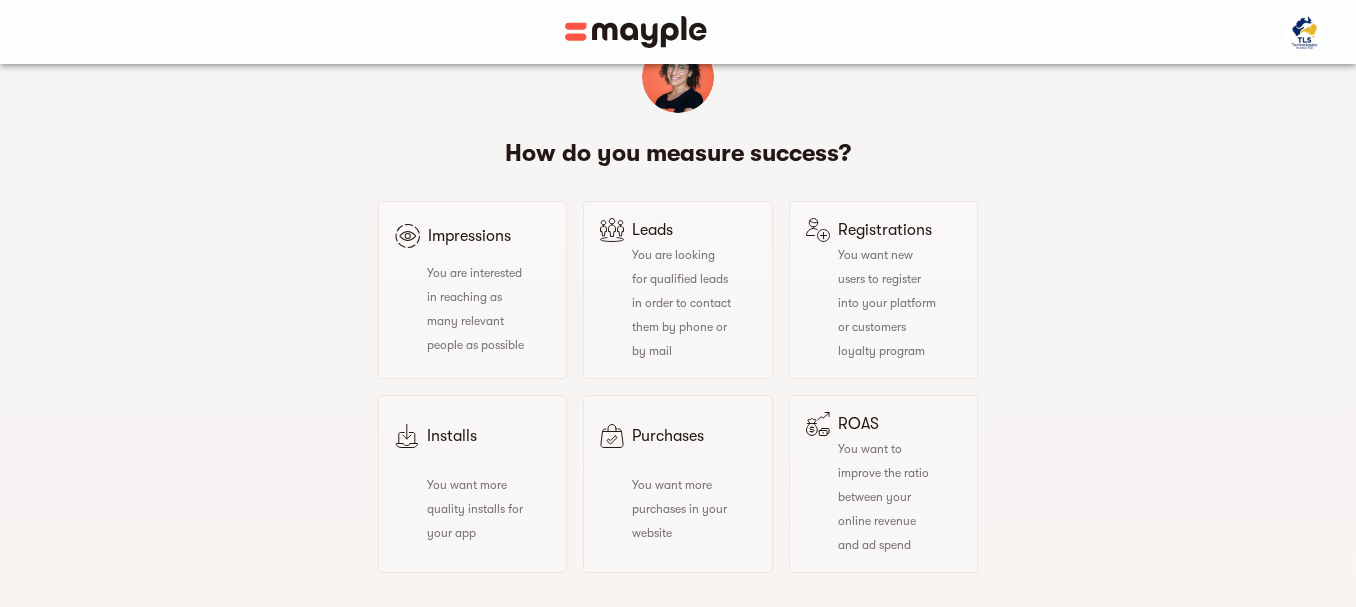 scroll, scrollTop: 100, scrollLeft: 0, axis: vertical 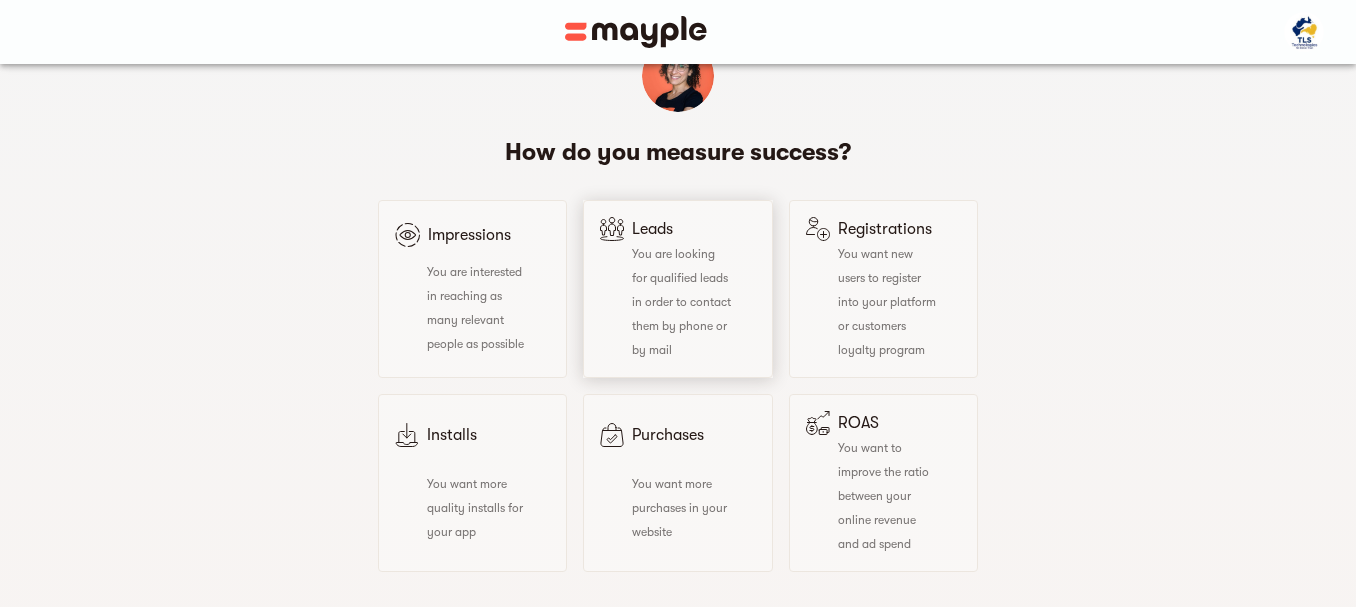 click on "You are looking for qualified leads in order to contact them by phone or by mail" at bounding box center [665, 301] 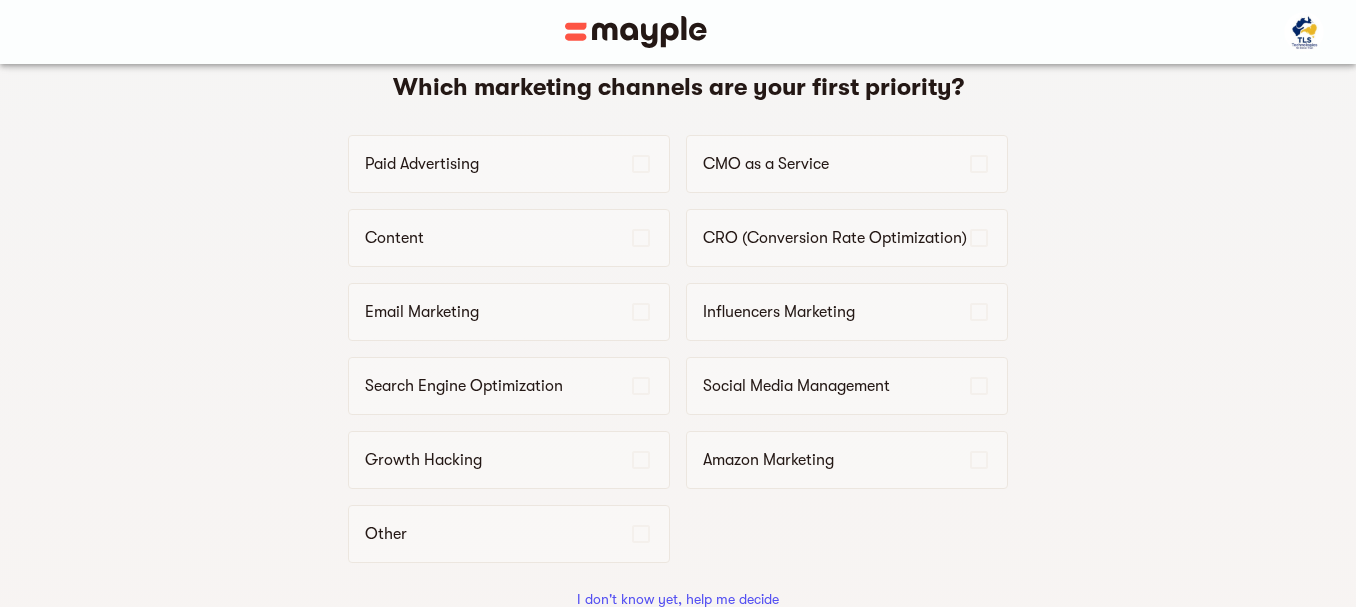 scroll, scrollTop: 200, scrollLeft: 0, axis: vertical 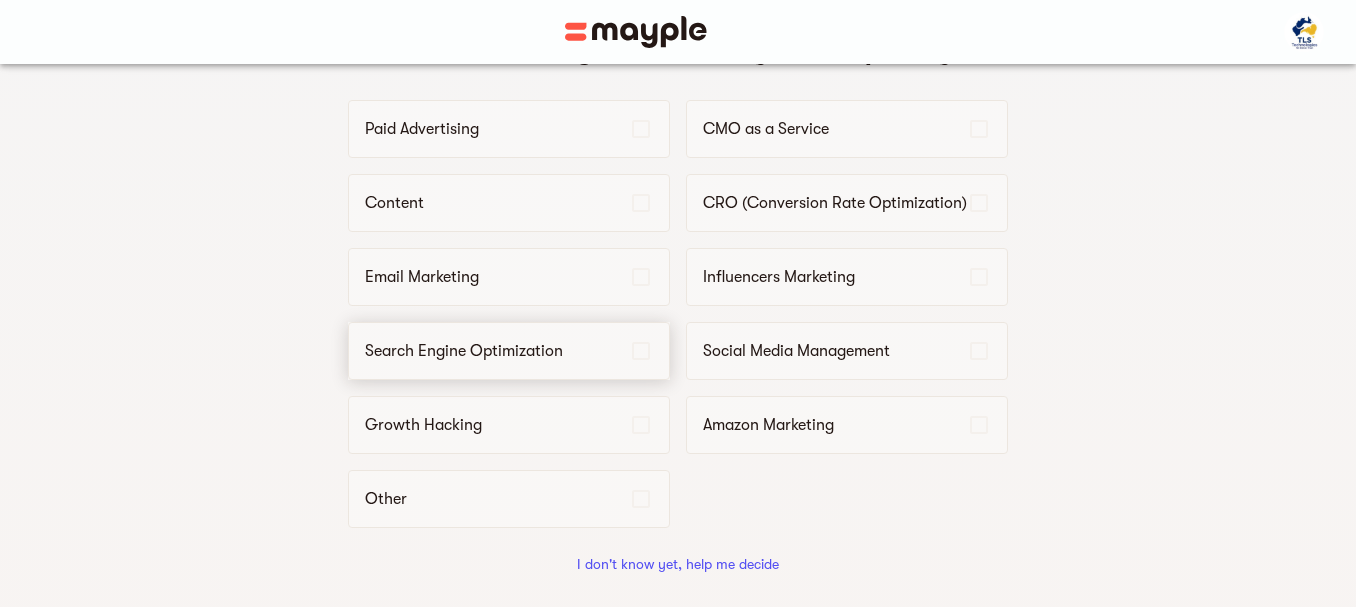 click on "Search Engine Optimization" at bounding box center [497, 351] 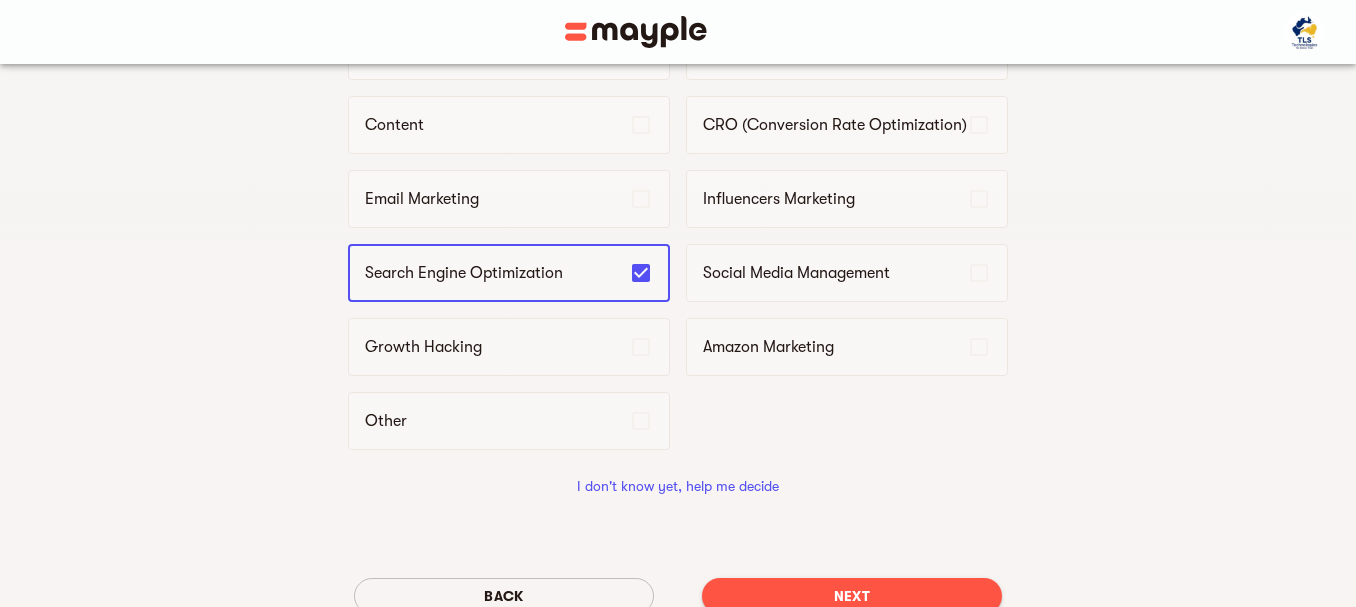 scroll, scrollTop: 400, scrollLeft: 0, axis: vertical 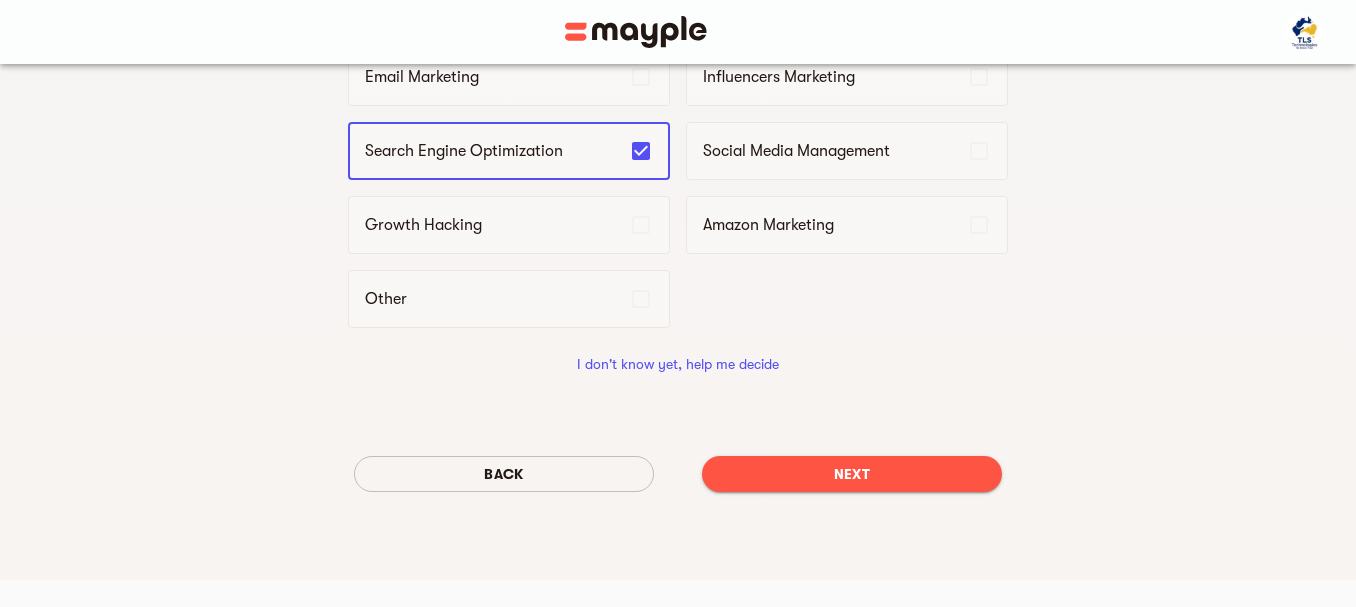 click on "Back Next" at bounding box center (678, 474) 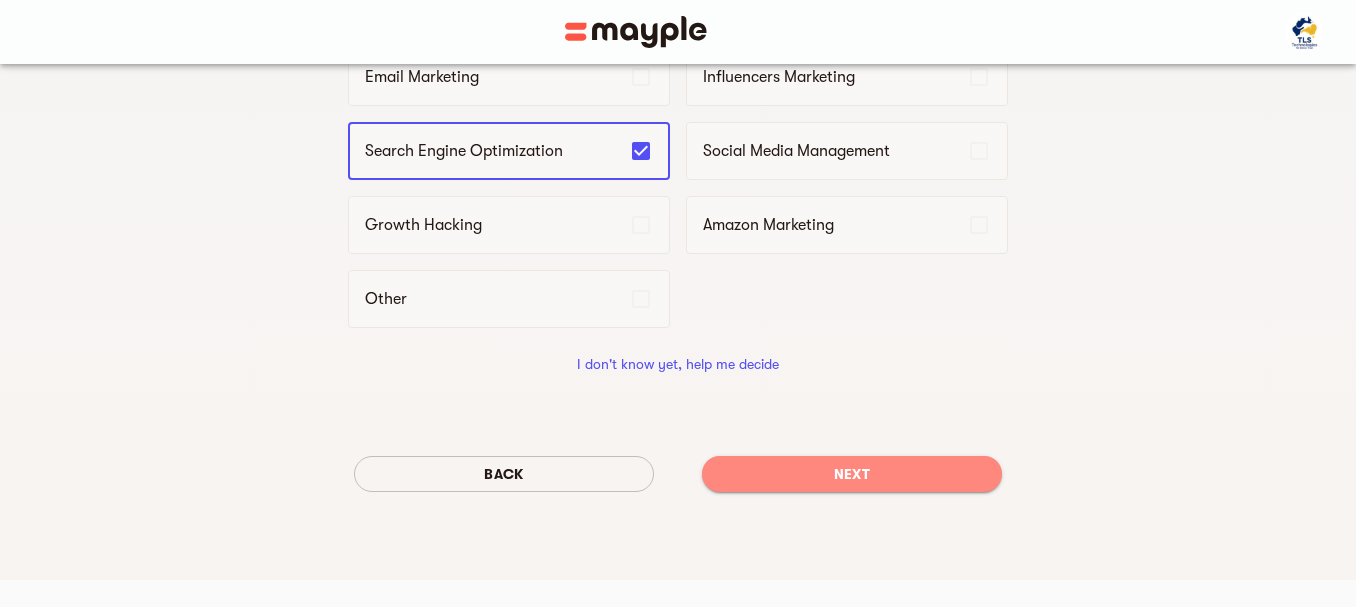click on "Next" at bounding box center [852, 474] 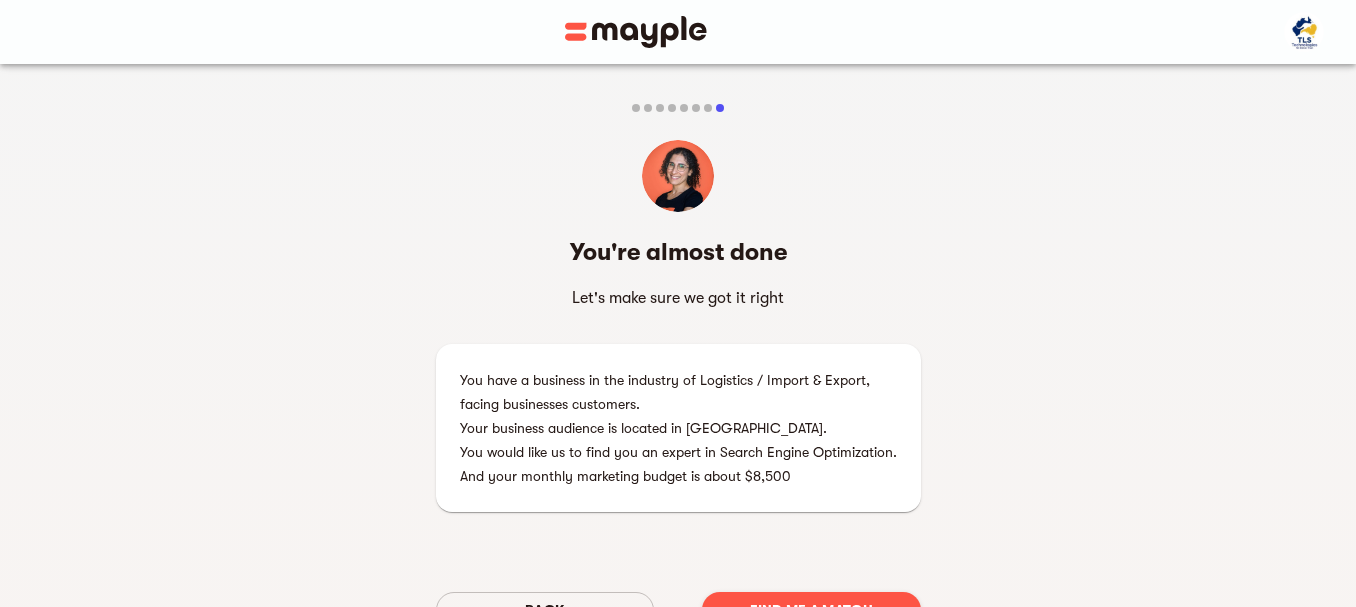 scroll, scrollTop: 100, scrollLeft: 0, axis: vertical 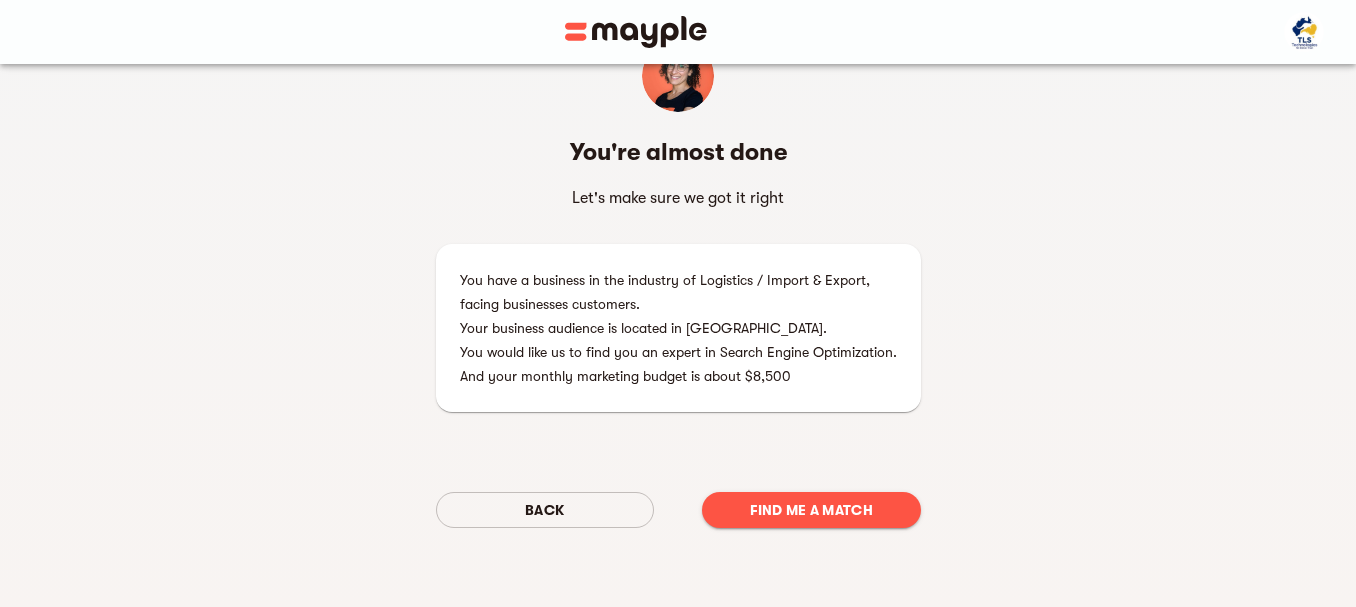 click on "Back Find me a match" at bounding box center [678, 510] 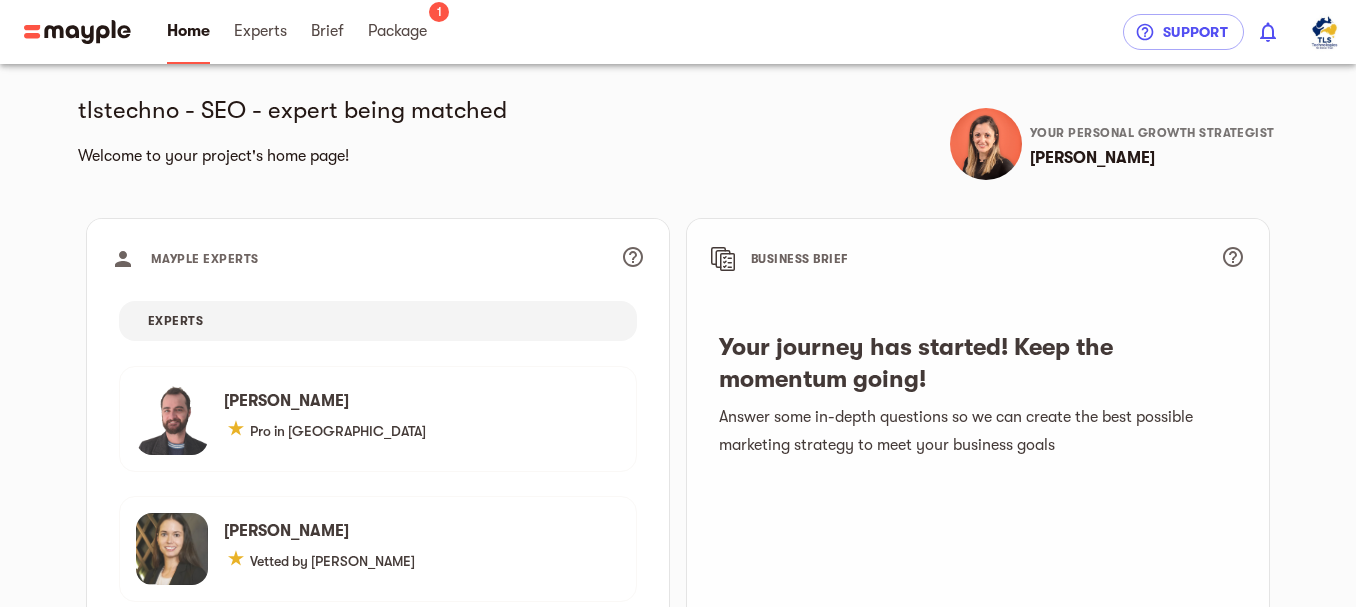 scroll, scrollTop: 0, scrollLeft: 0, axis: both 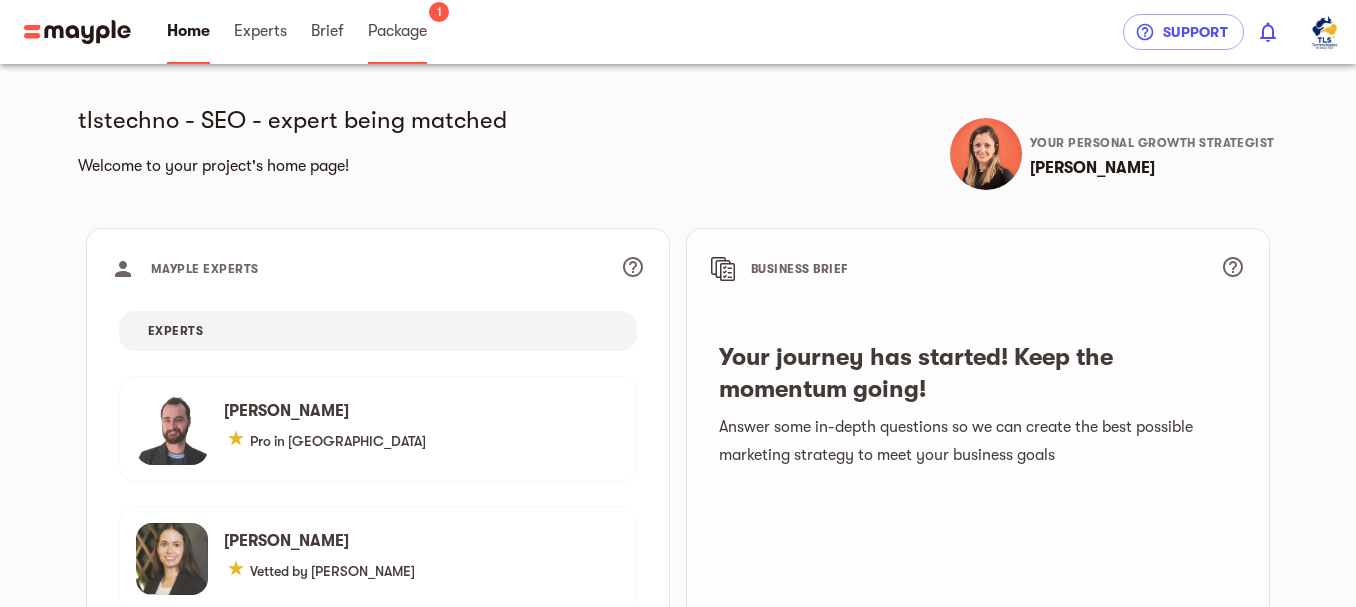 click on "Package" at bounding box center [397, 31] 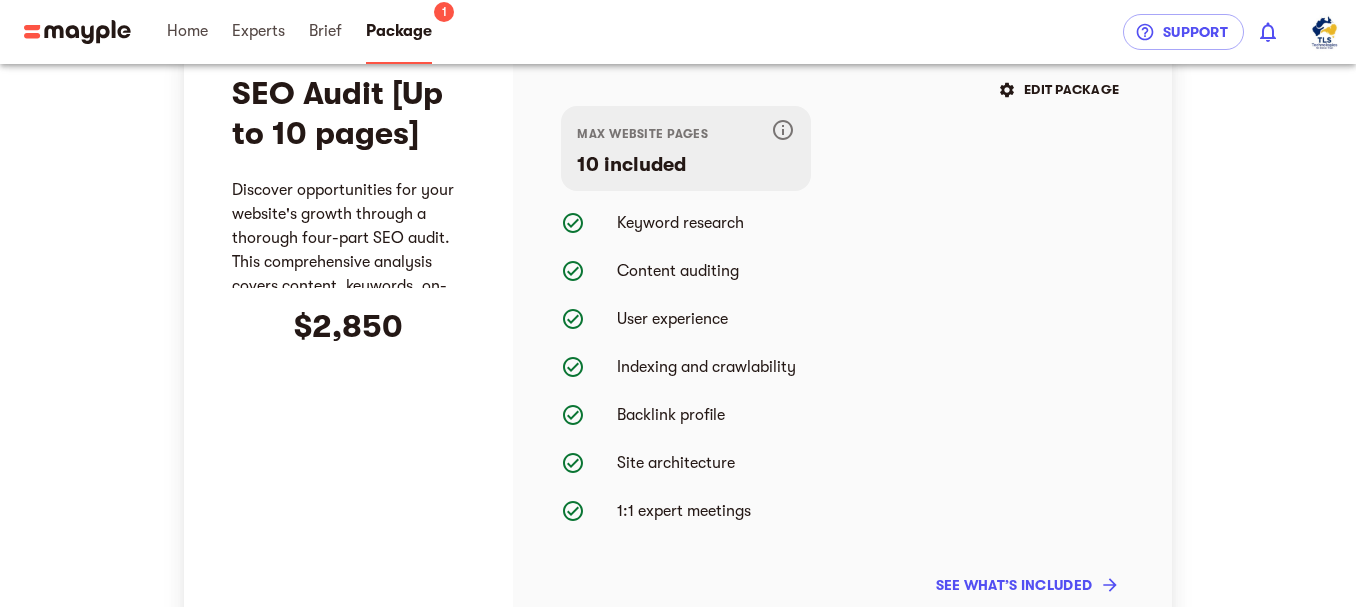 scroll, scrollTop: 400, scrollLeft: 0, axis: vertical 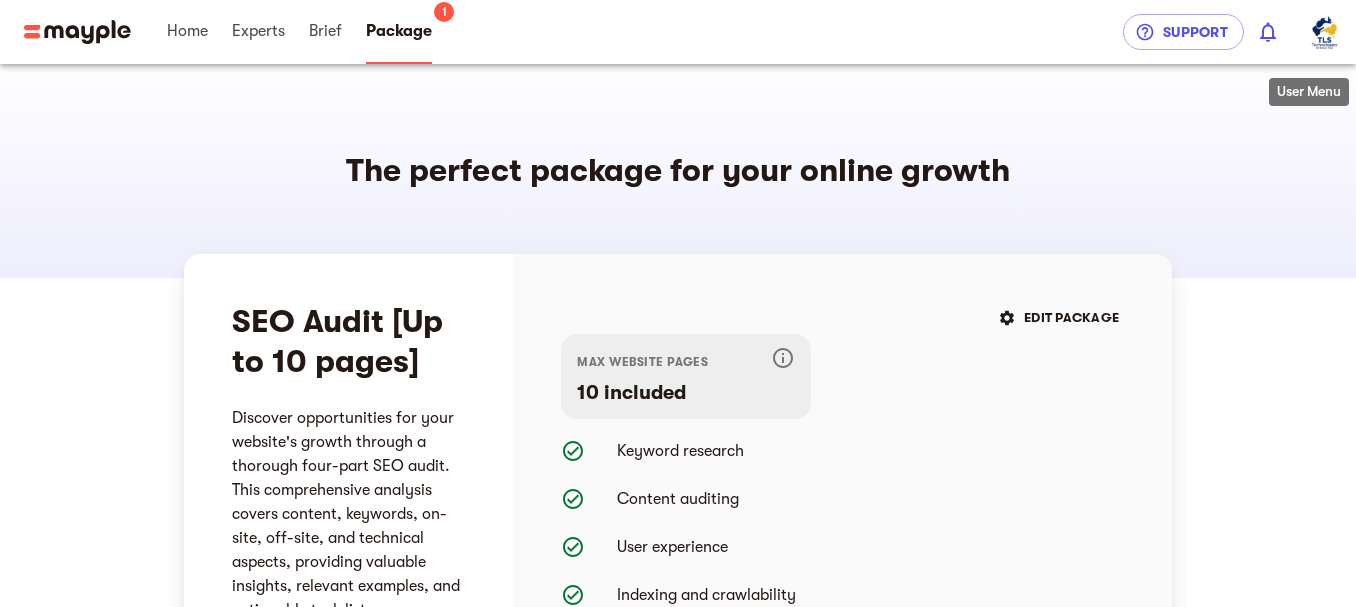 click at bounding box center (1324, 32) 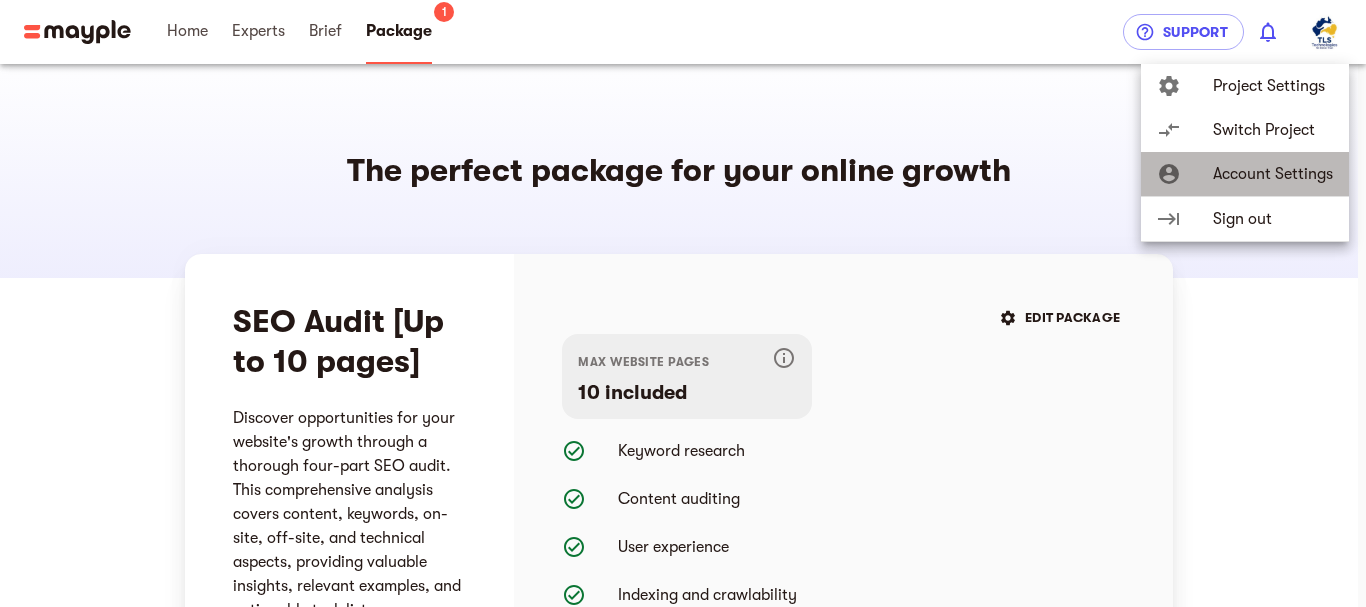 click on "account_circle" at bounding box center [1185, 174] 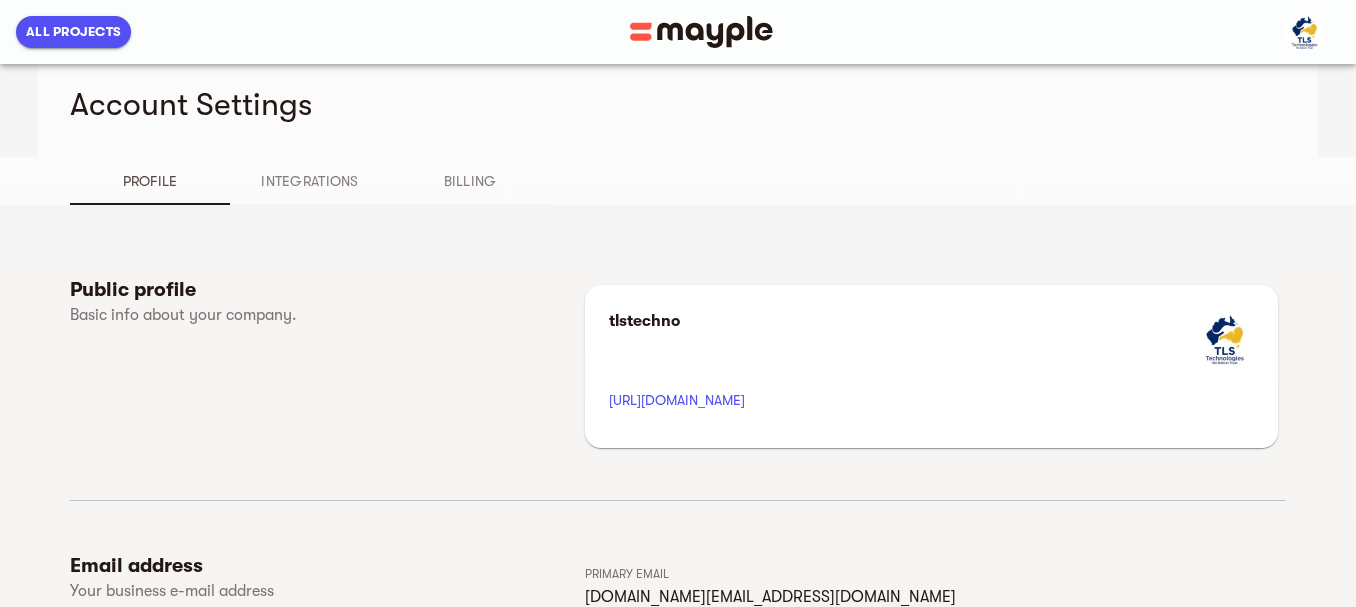 scroll, scrollTop: 0, scrollLeft: 0, axis: both 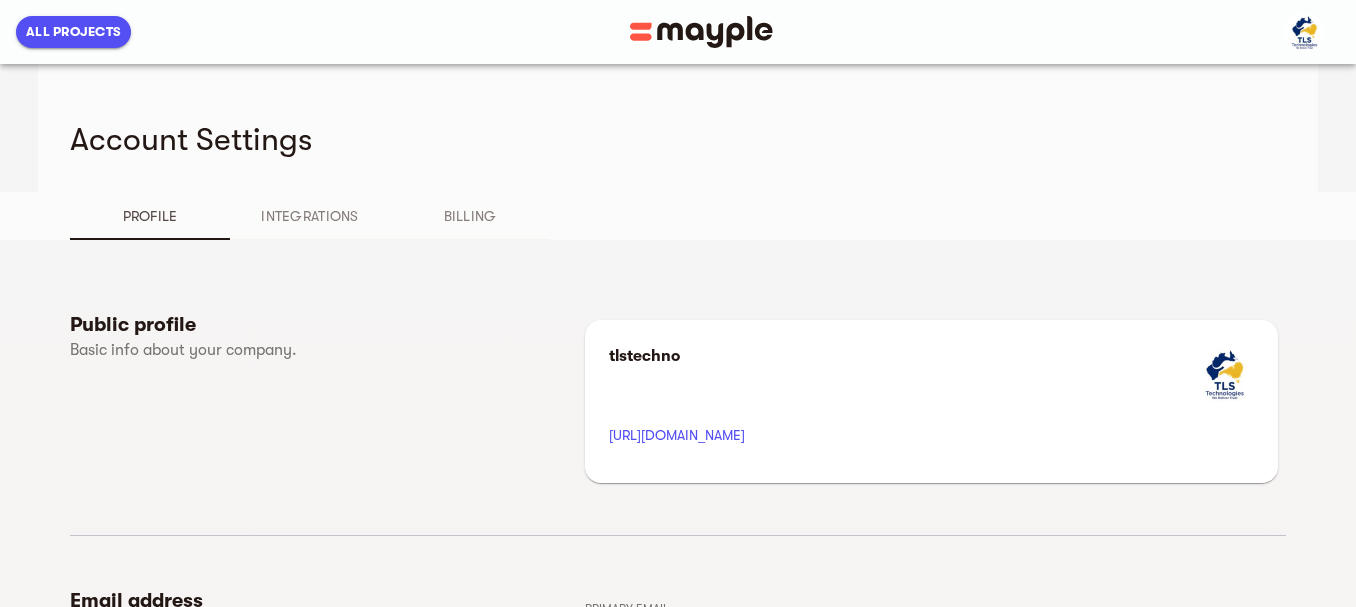 click on "Integrations" at bounding box center (310, 216) 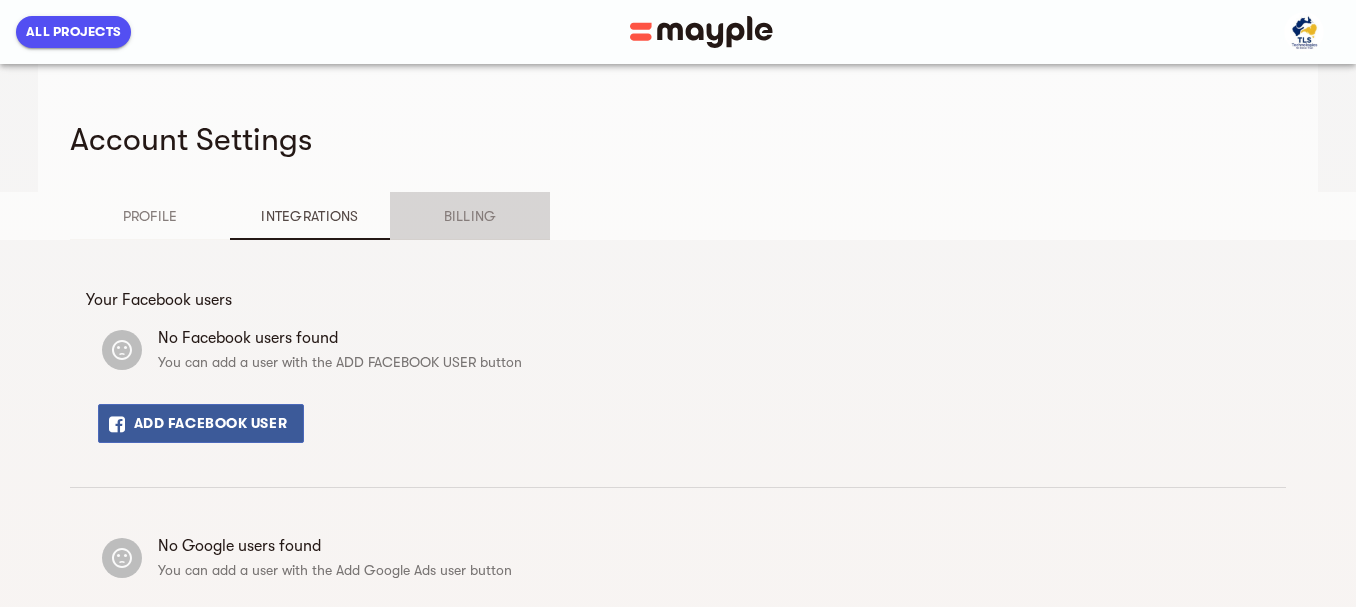 click on "Billing" at bounding box center (470, 216) 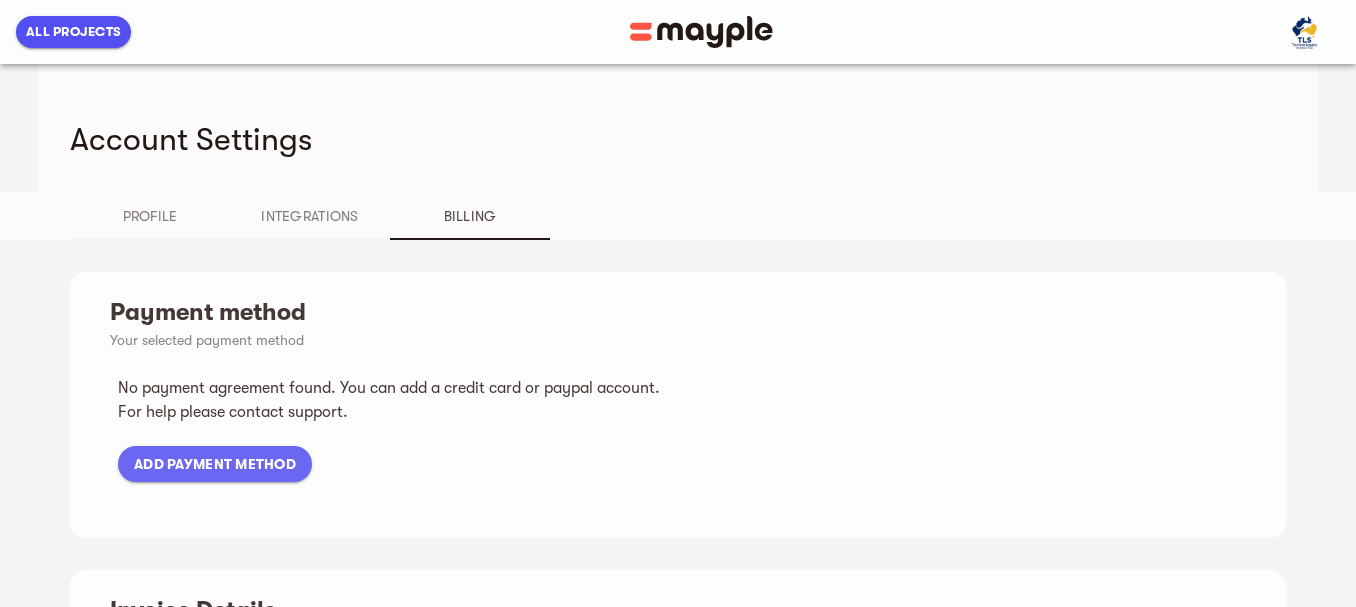 click on "Integrations" at bounding box center [310, 216] 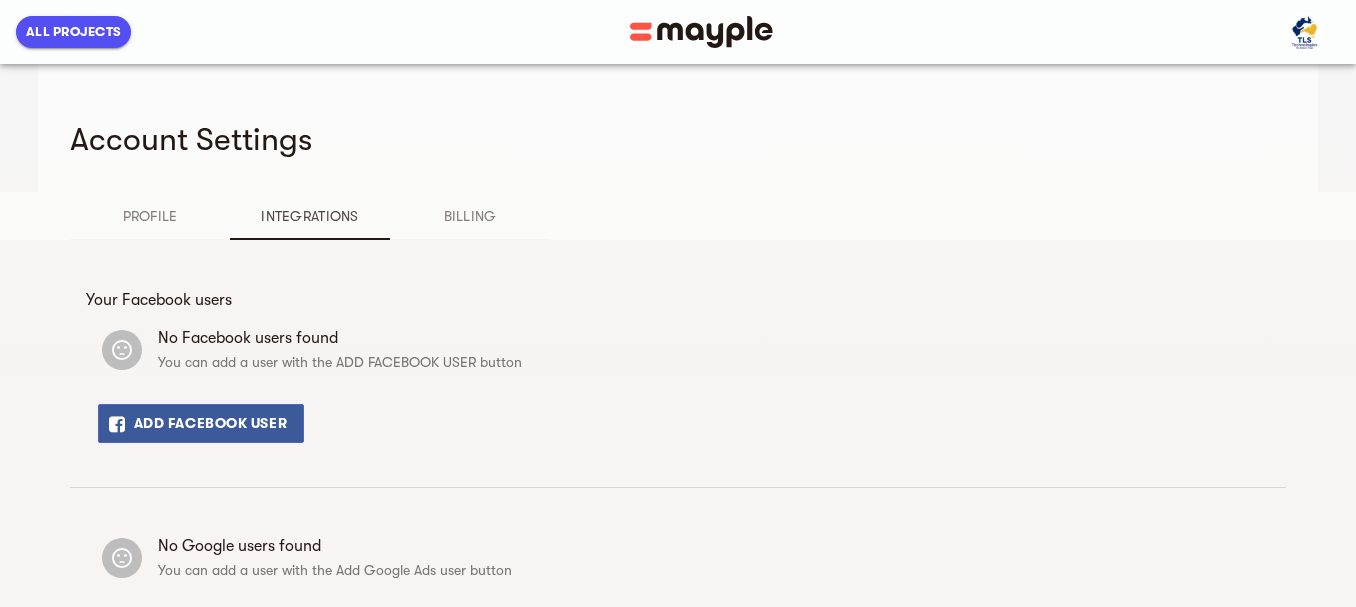 click on "Integrations" at bounding box center [310, 216] 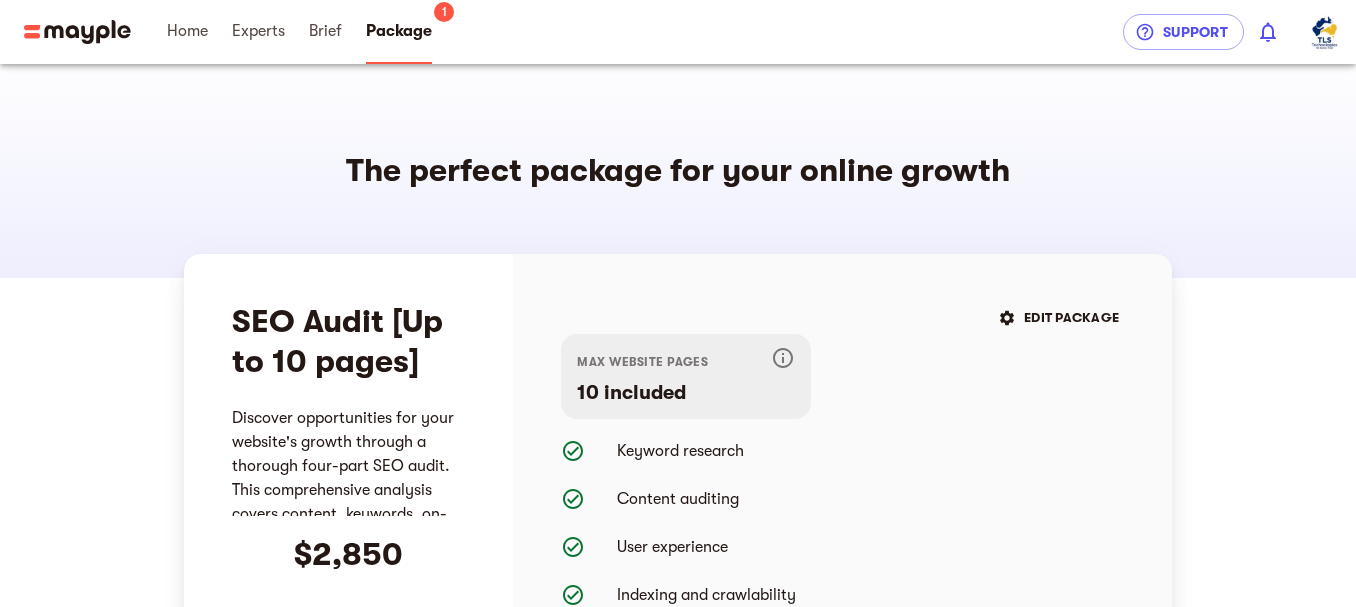 scroll, scrollTop: 0, scrollLeft: 0, axis: both 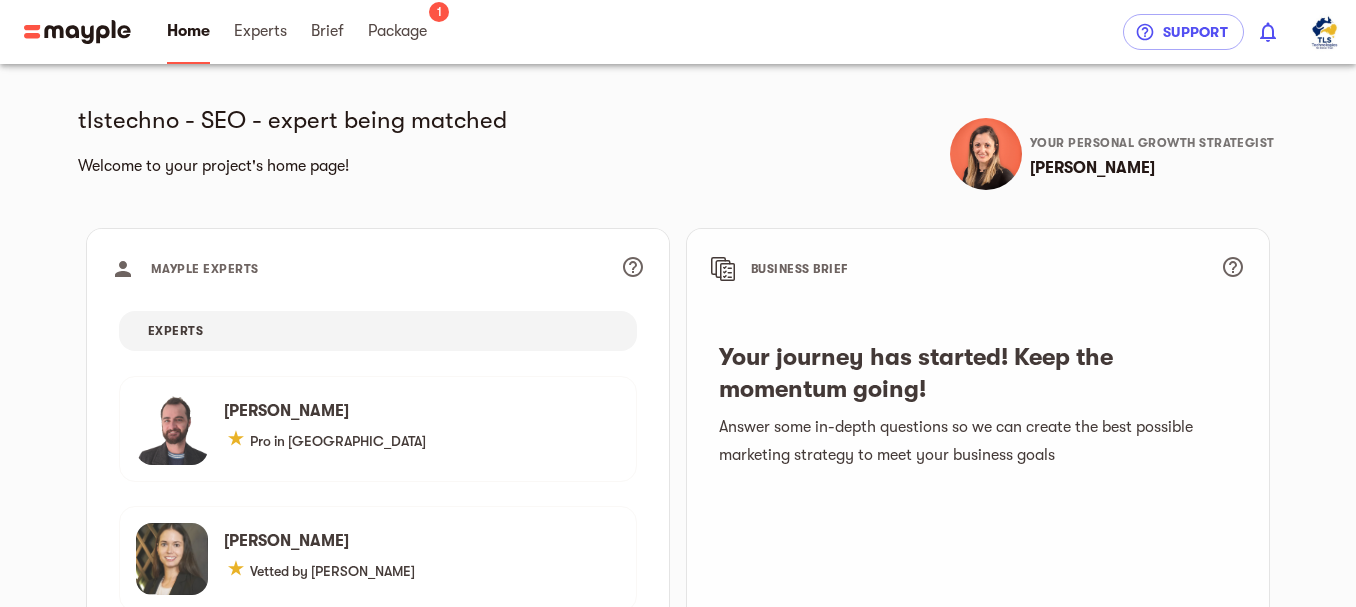 click on "Home Experts Brief Package 1 Support 0" at bounding box center (678, 32) 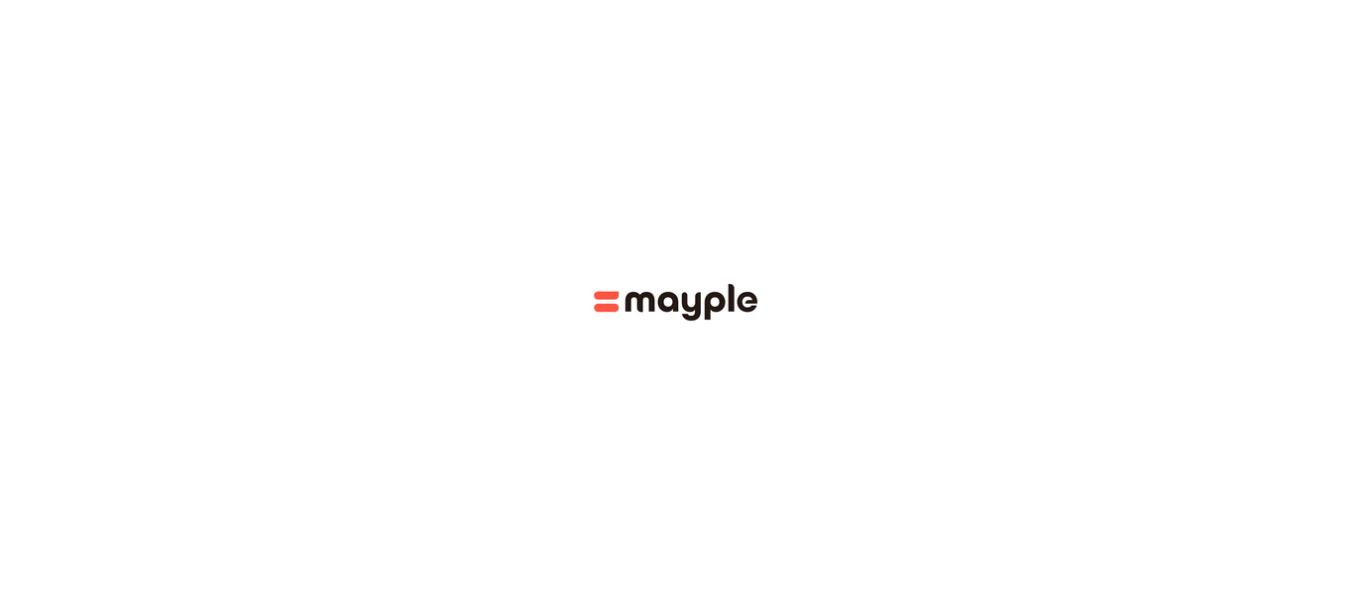 scroll, scrollTop: 0, scrollLeft: 0, axis: both 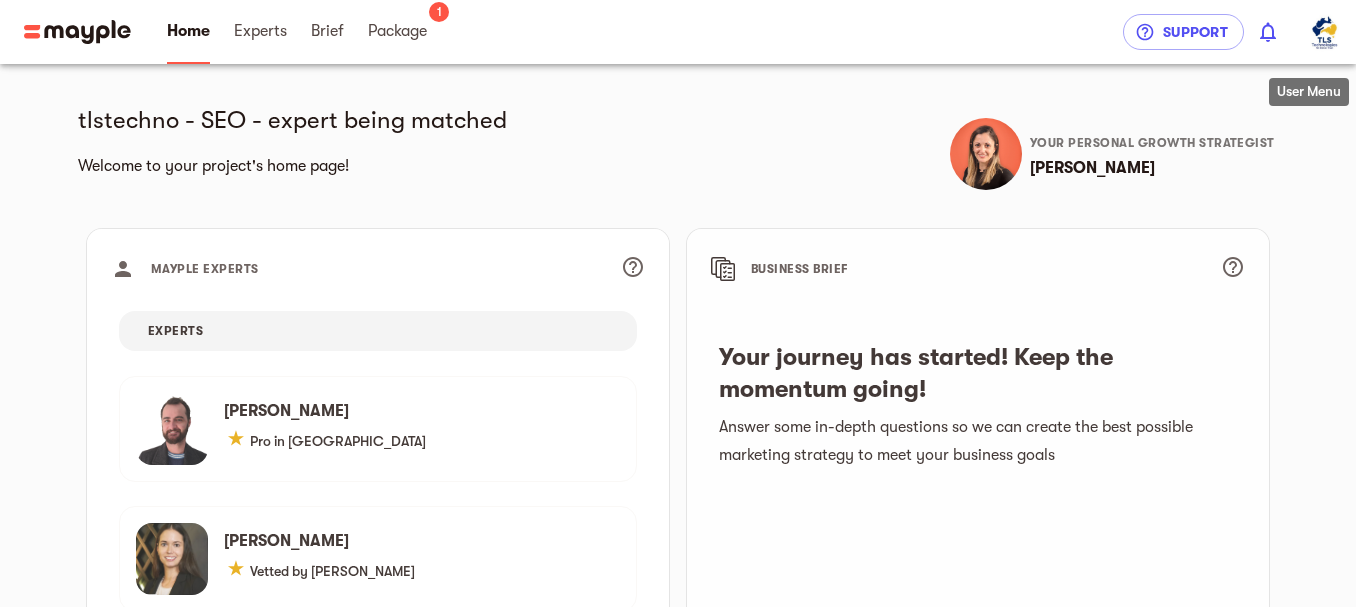 click at bounding box center [1324, 32] 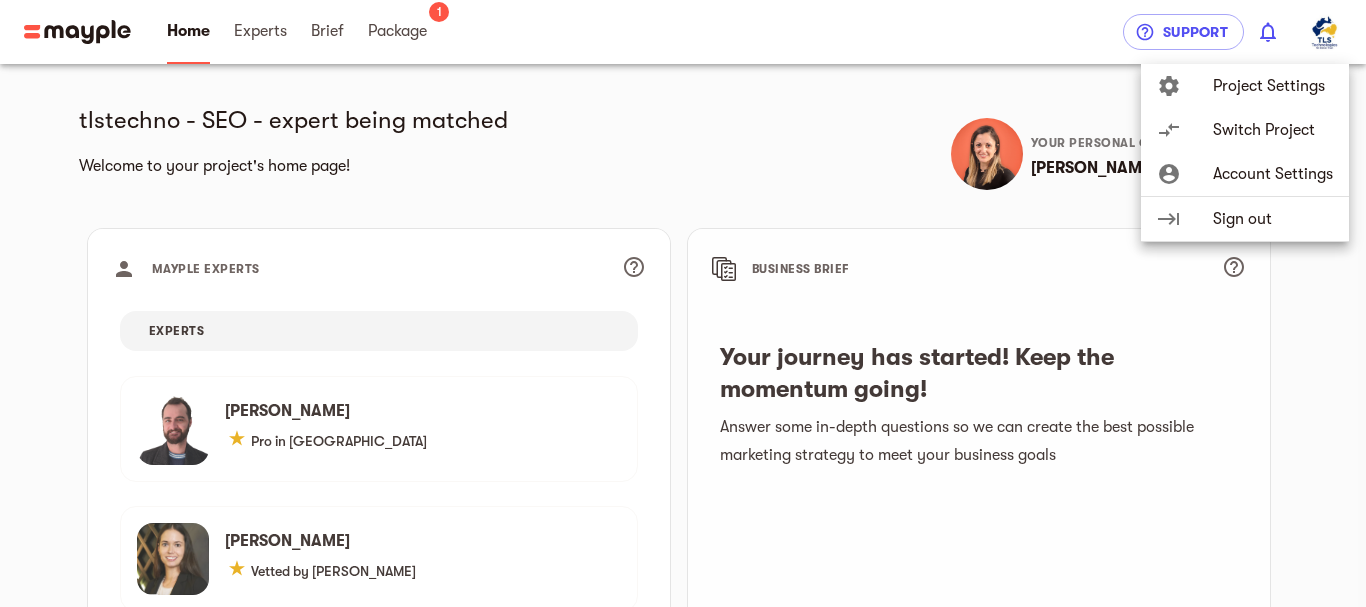 click on "settings" at bounding box center [1185, 86] 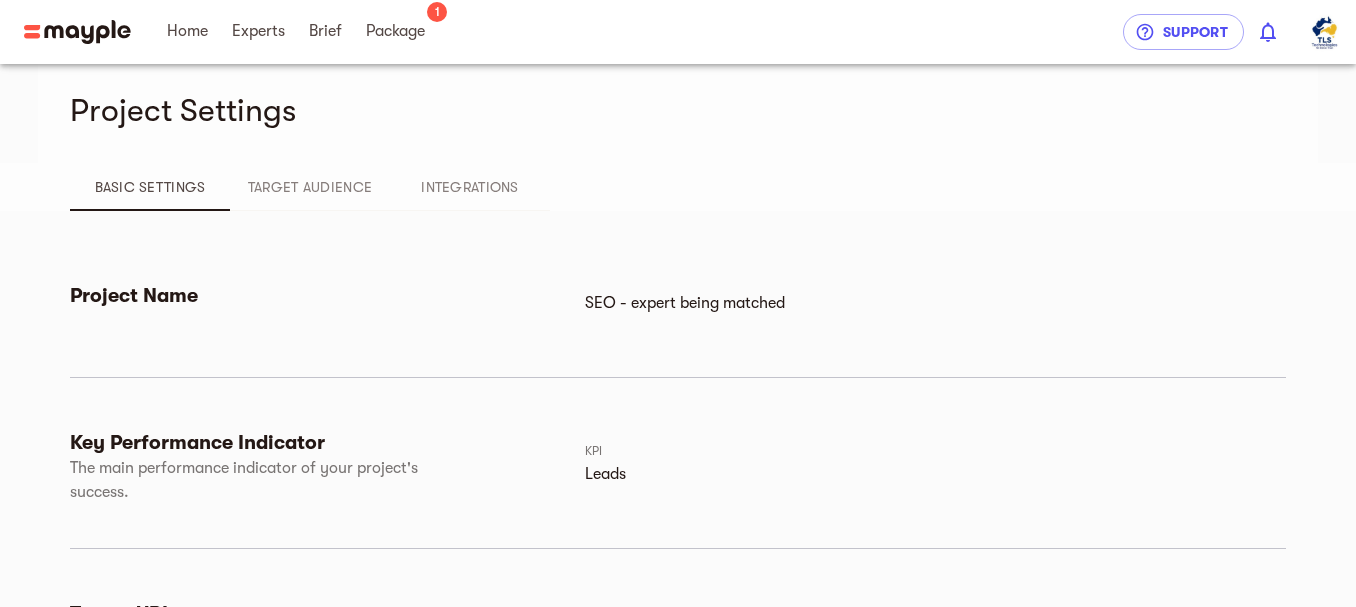 scroll, scrollTop: 0, scrollLeft: 0, axis: both 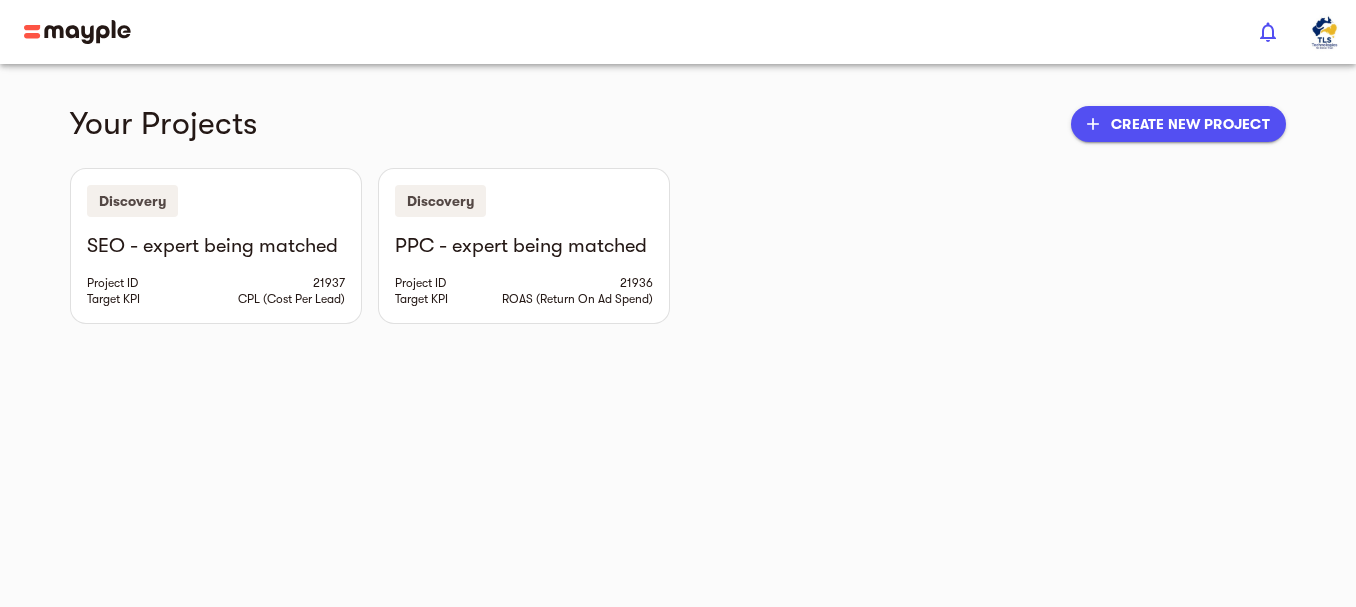 drag, startPoint x: 557, startPoint y: 290, endPoint x: 901, endPoint y: 251, distance: 346.2037 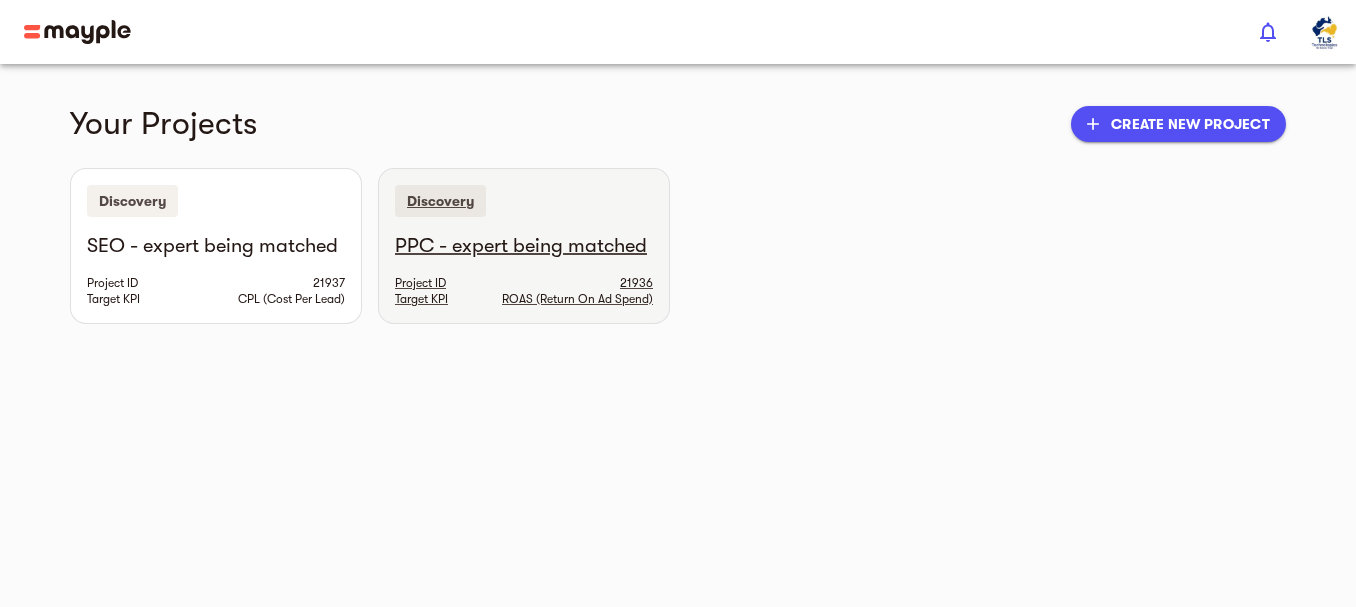 click on "21936" at bounding box center [636, 283] 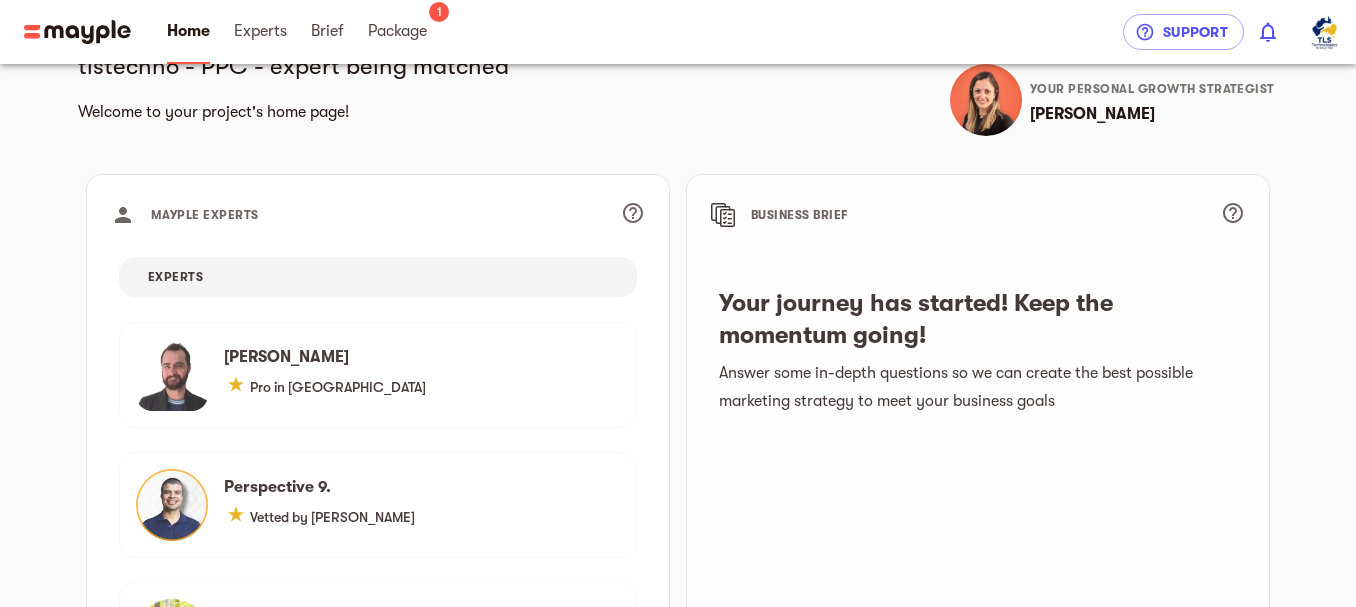 scroll, scrollTop: 0, scrollLeft: 0, axis: both 